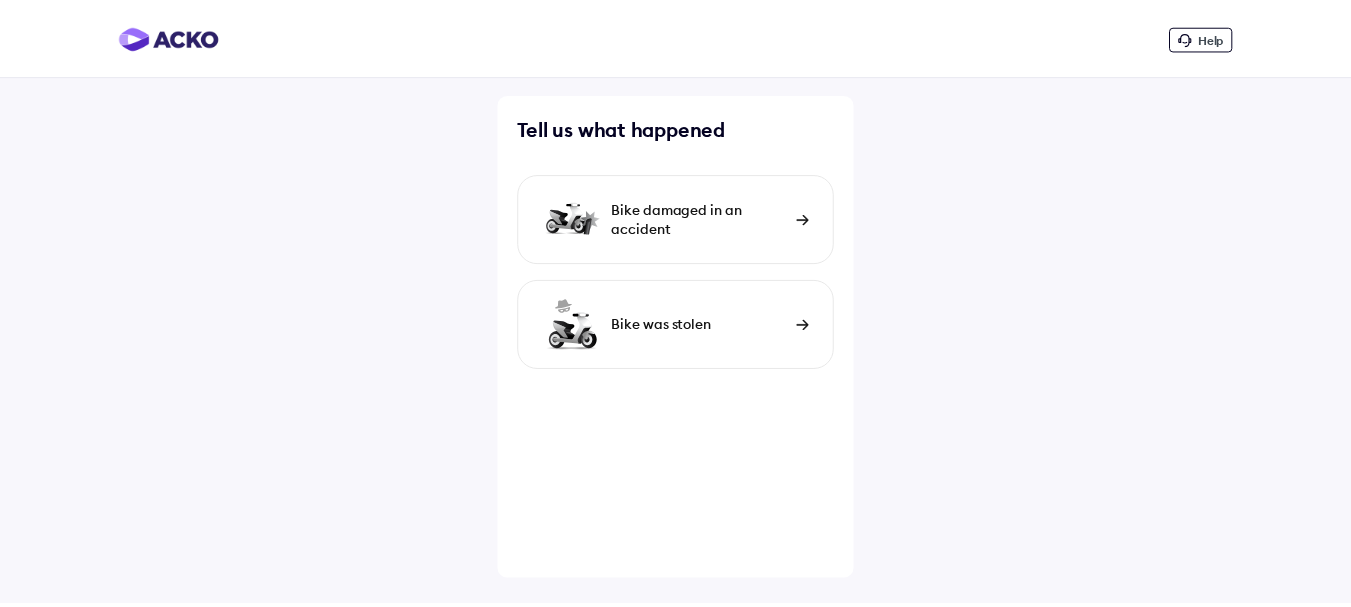 scroll, scrollTop: 0, scrollLeft: 0, axis: both 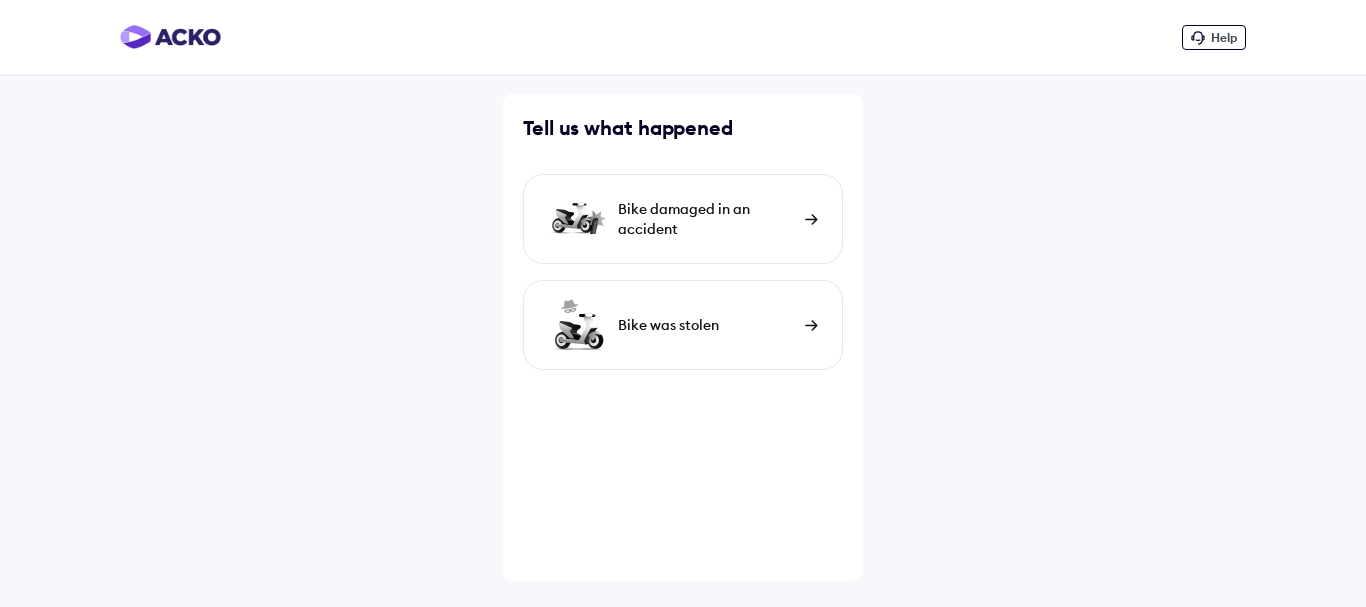 click at bounding box center (811, 219) 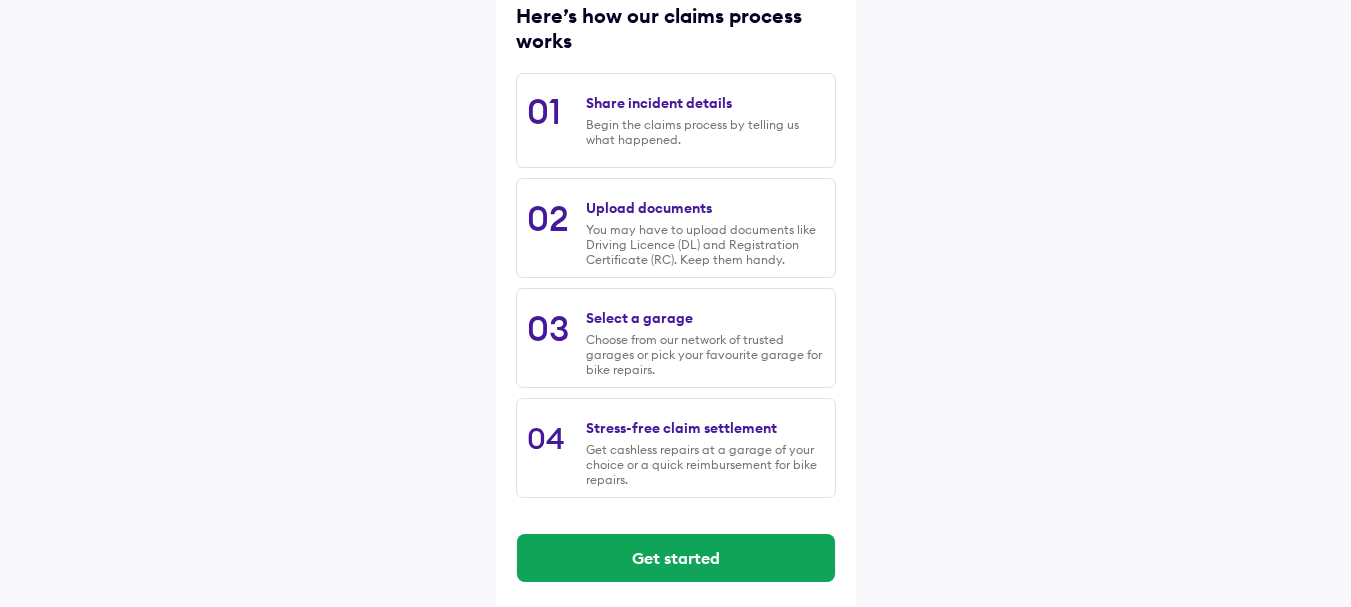 scroll, scrollTop: 289, scrollLeft: 0, axis: vertical 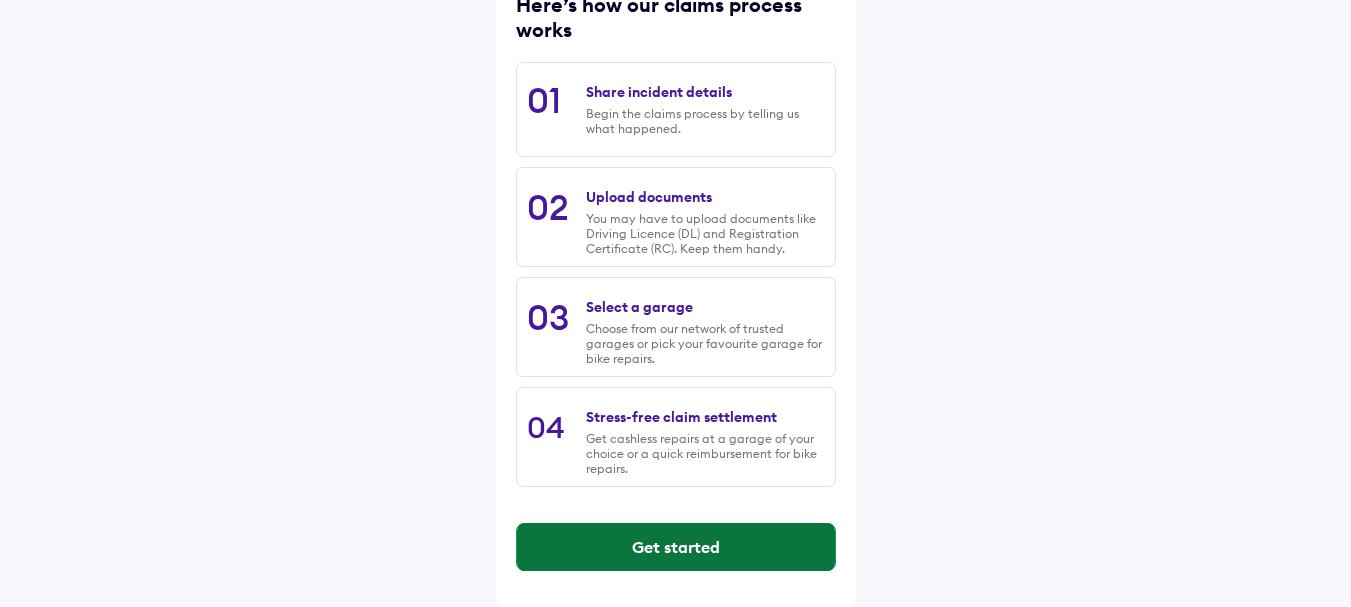 click on "Get started" at bounding box center [676, 547] 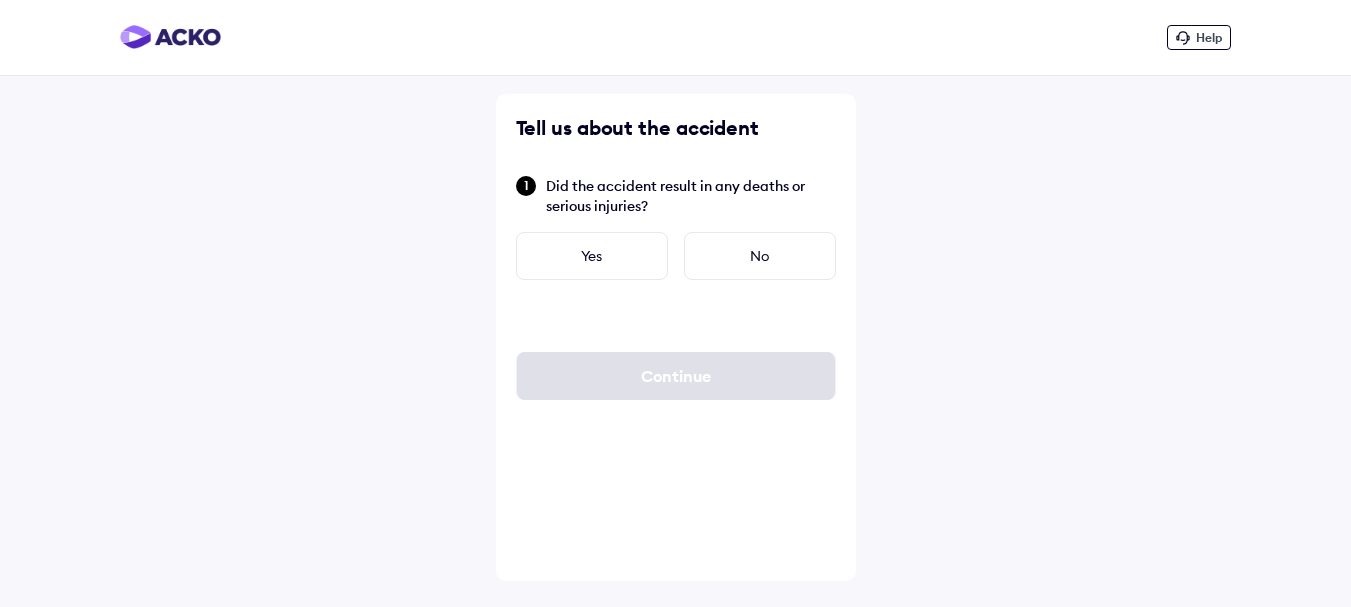 scroll, scrollTop: 0, scrollLeft: 0, axis: both 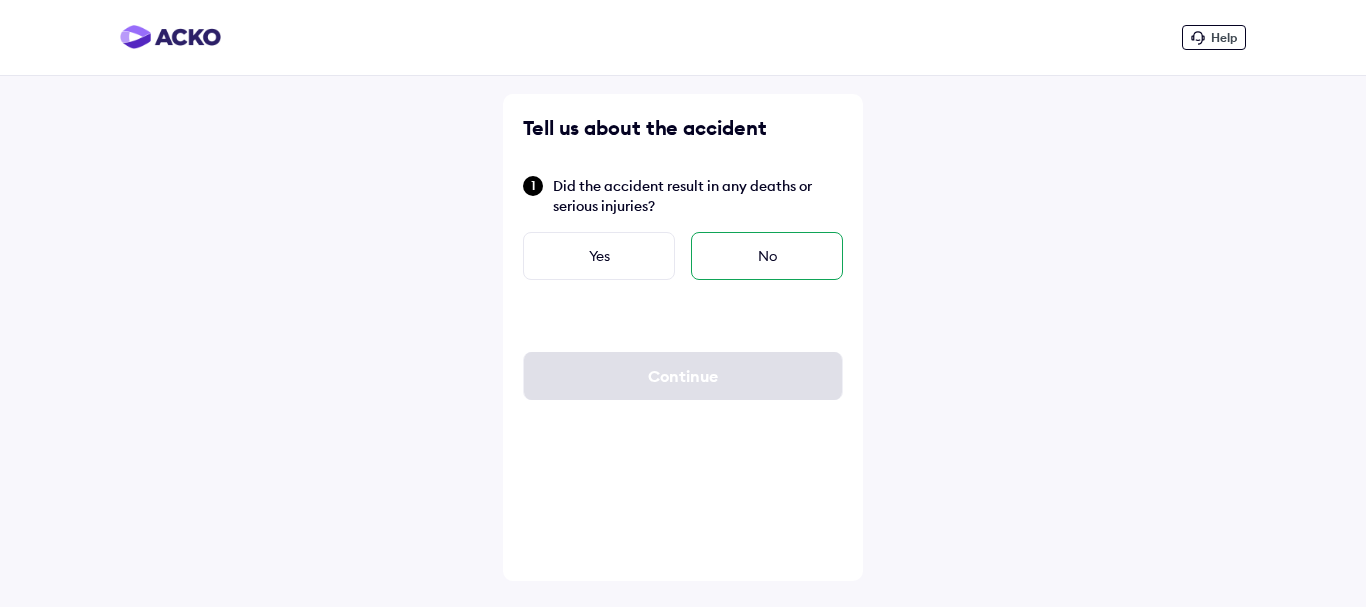 click on "No" at bounding box center [767, 256] 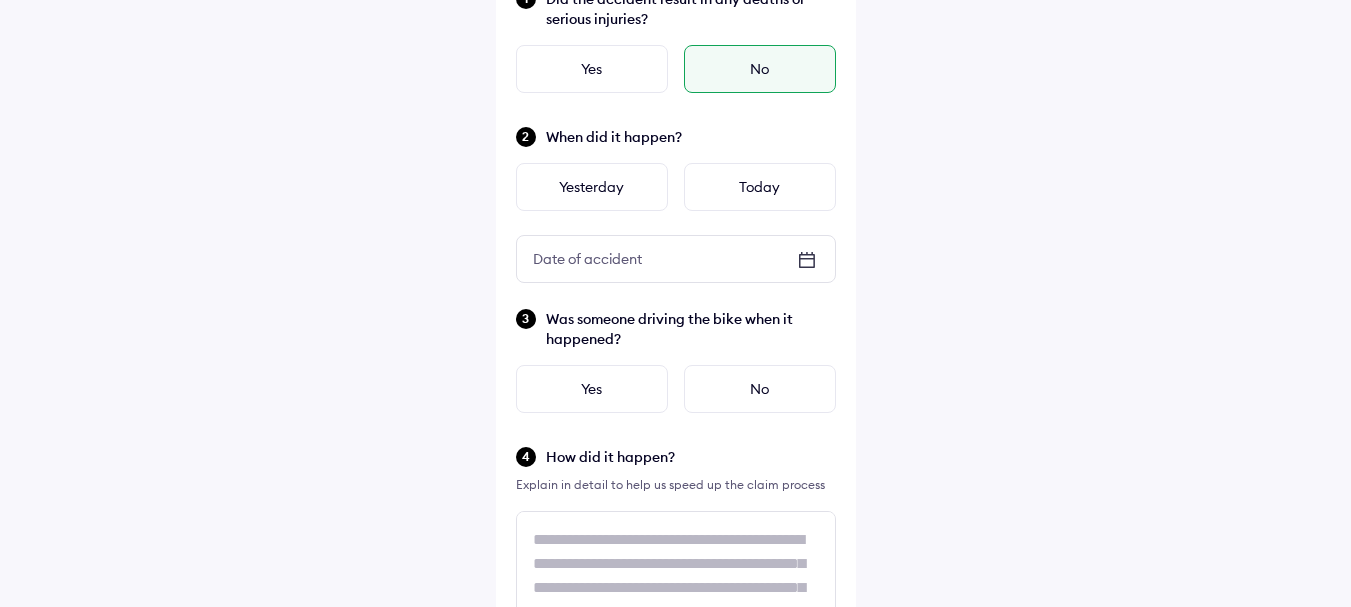 scroll, scrollTop: 200, scrollLeft: 0, axis: vertical 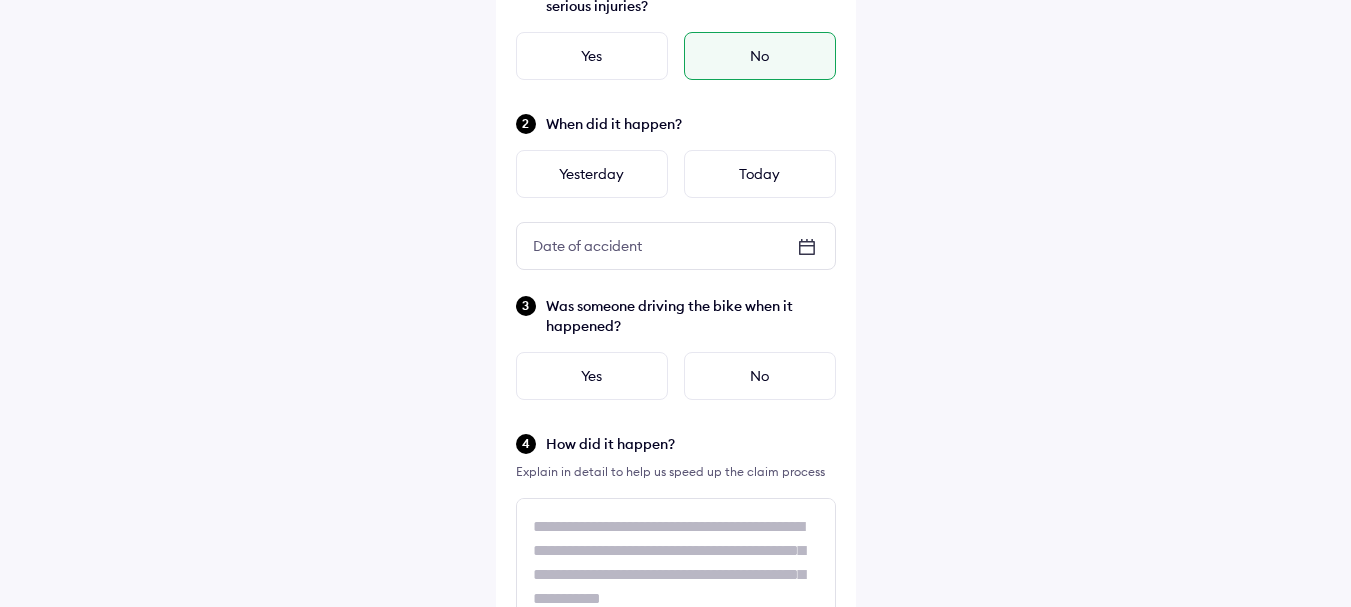 click on "Date of accident" at bounding box center (587, 246) 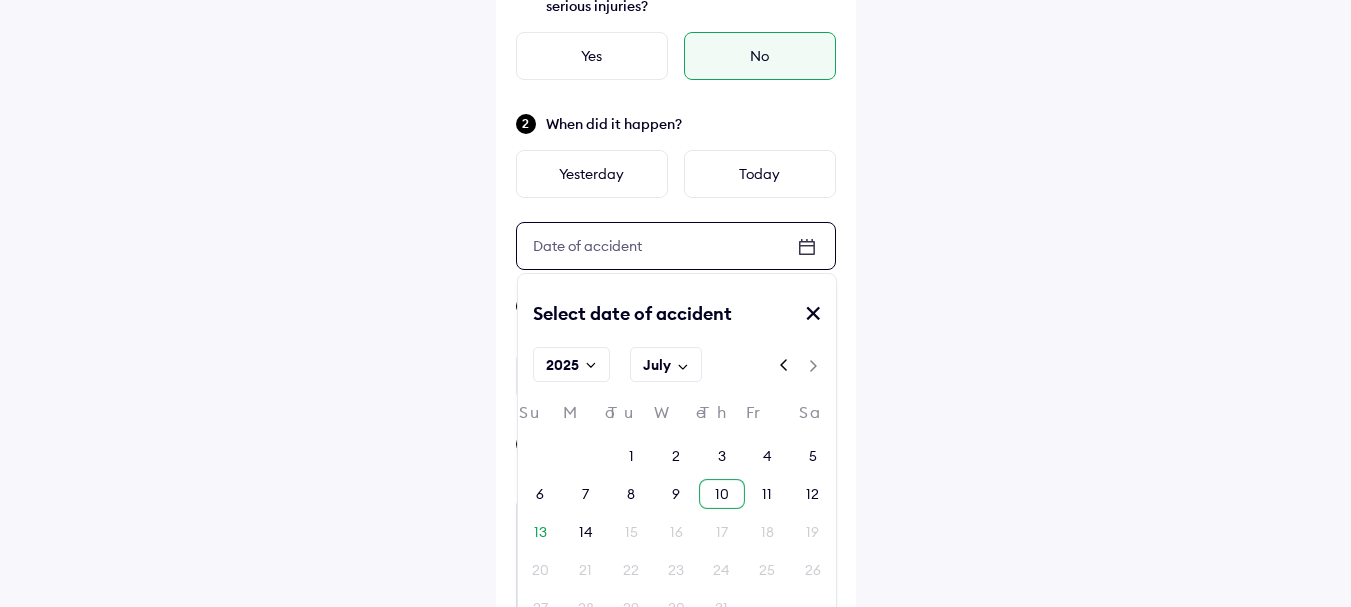 click on "10" at bounding box center (722, 494) 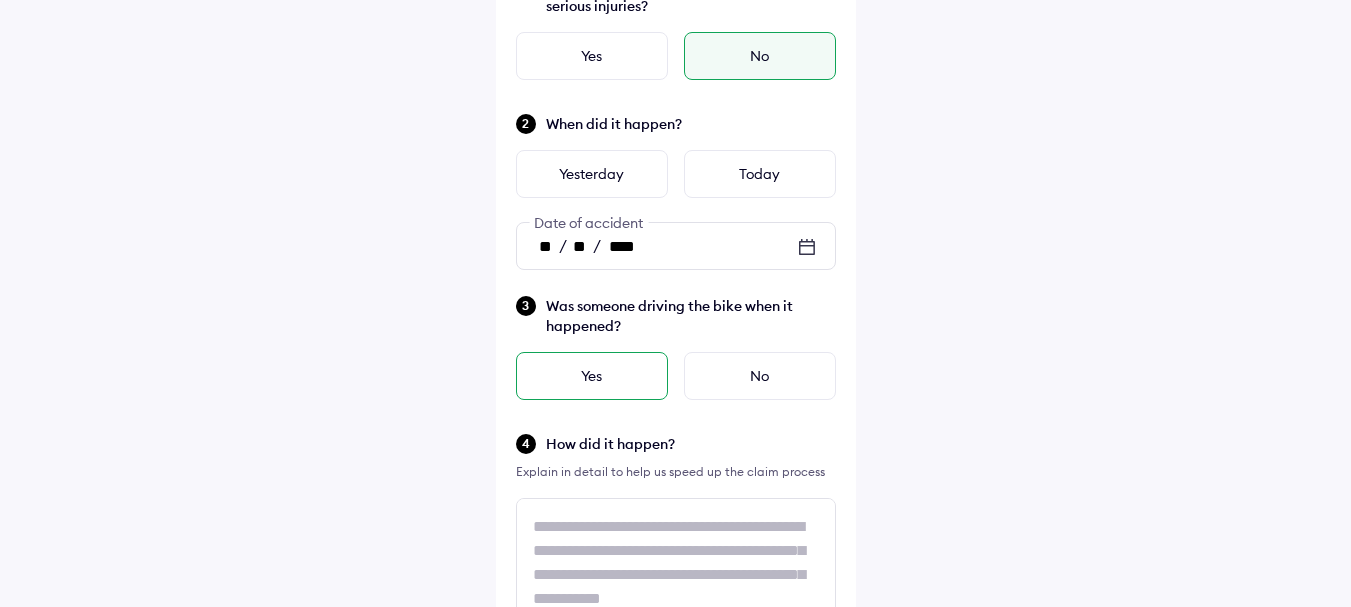 click on "Yes" at bounding box center (592, 376) 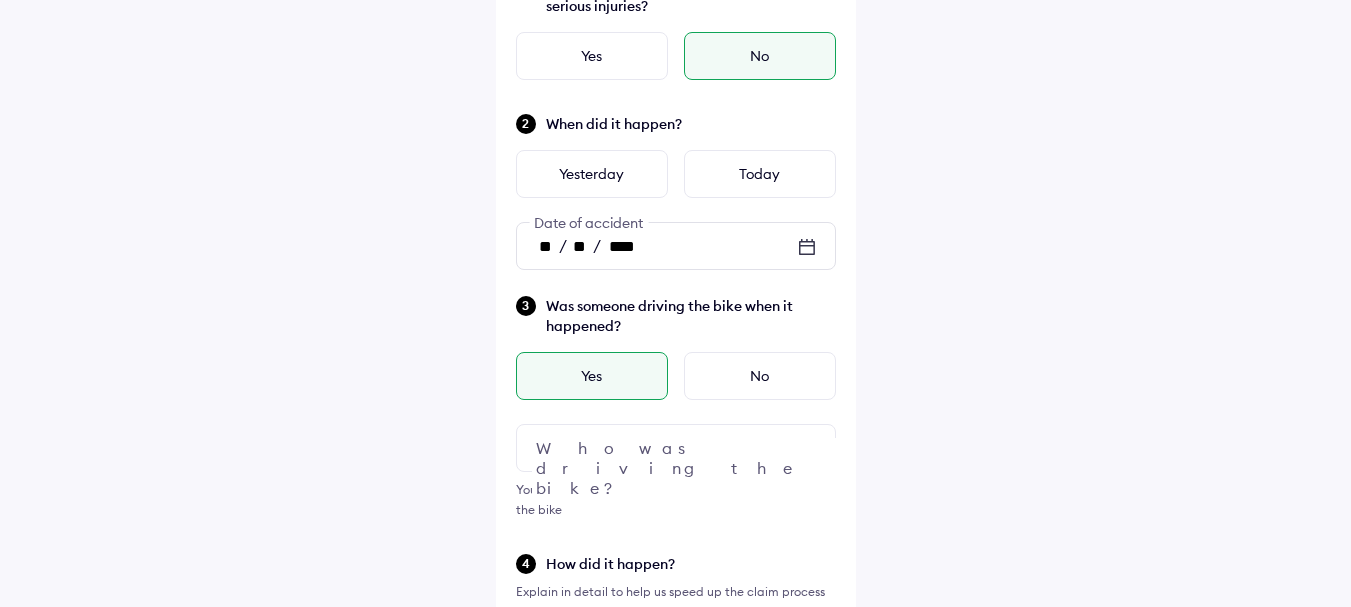 scroll, scrollTop: 300, scrollLeft: 0, axis: vertical 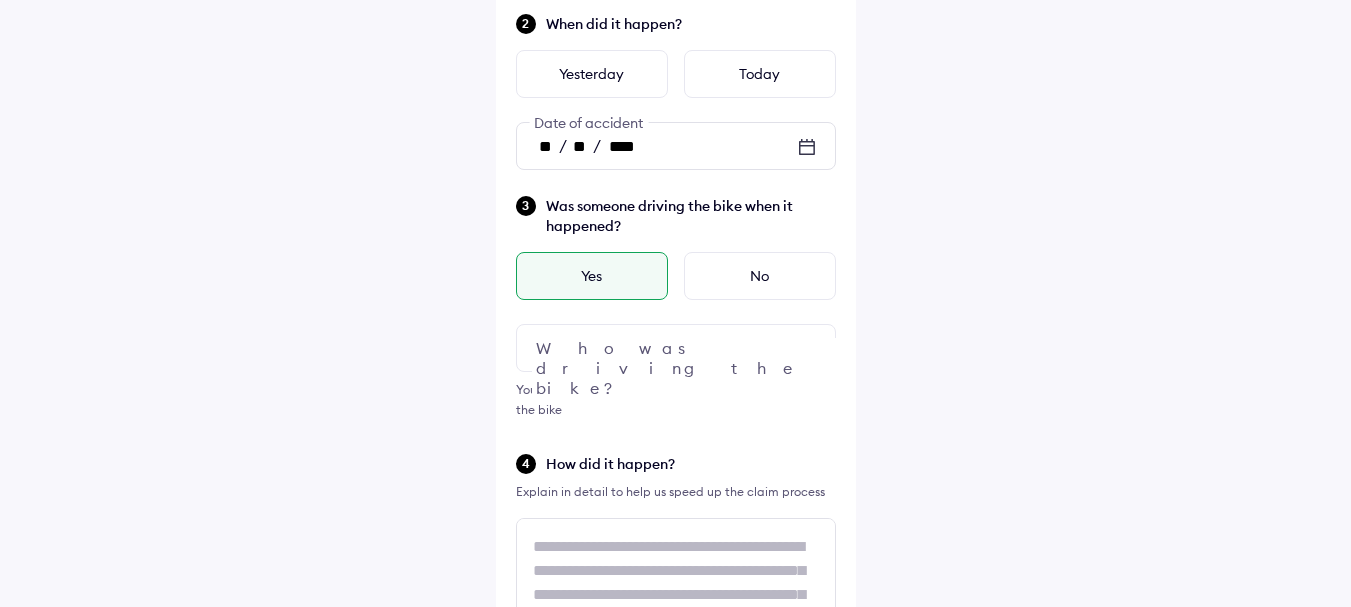click at bounding box center (807, 348) 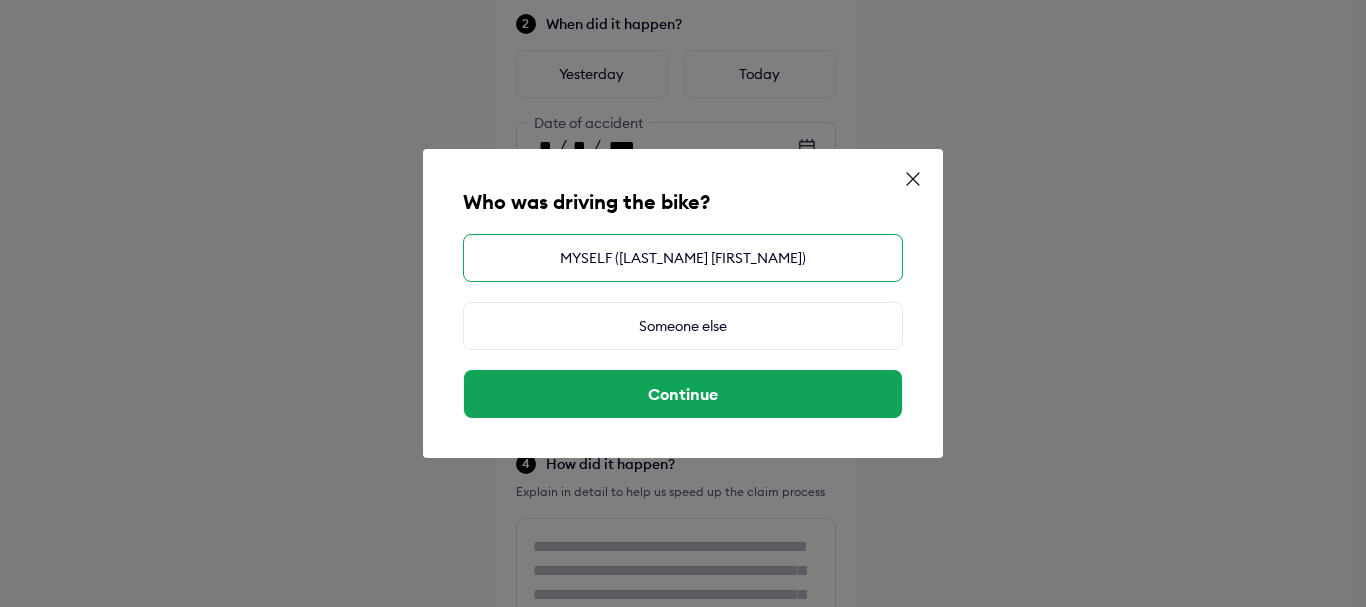 click on "MYSELF ([LAST_NAME] [FIRST_NAME])" at bounding box center [683, 258] 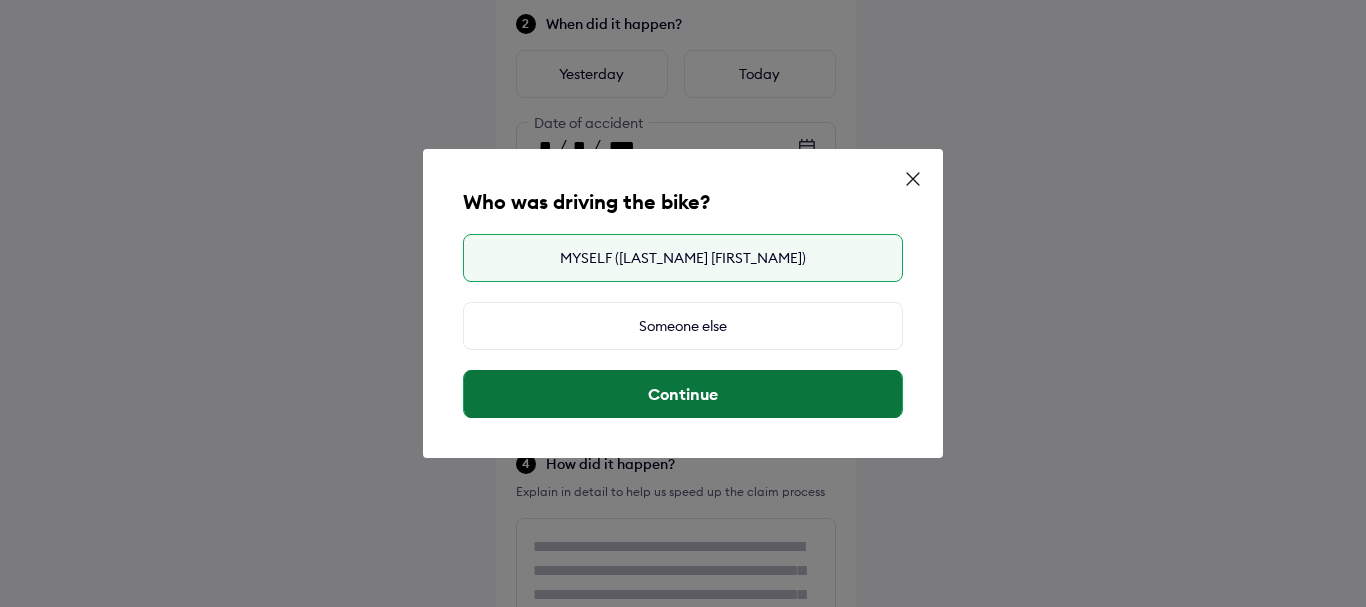 click on "Continue" at bounding box center (683, 394) 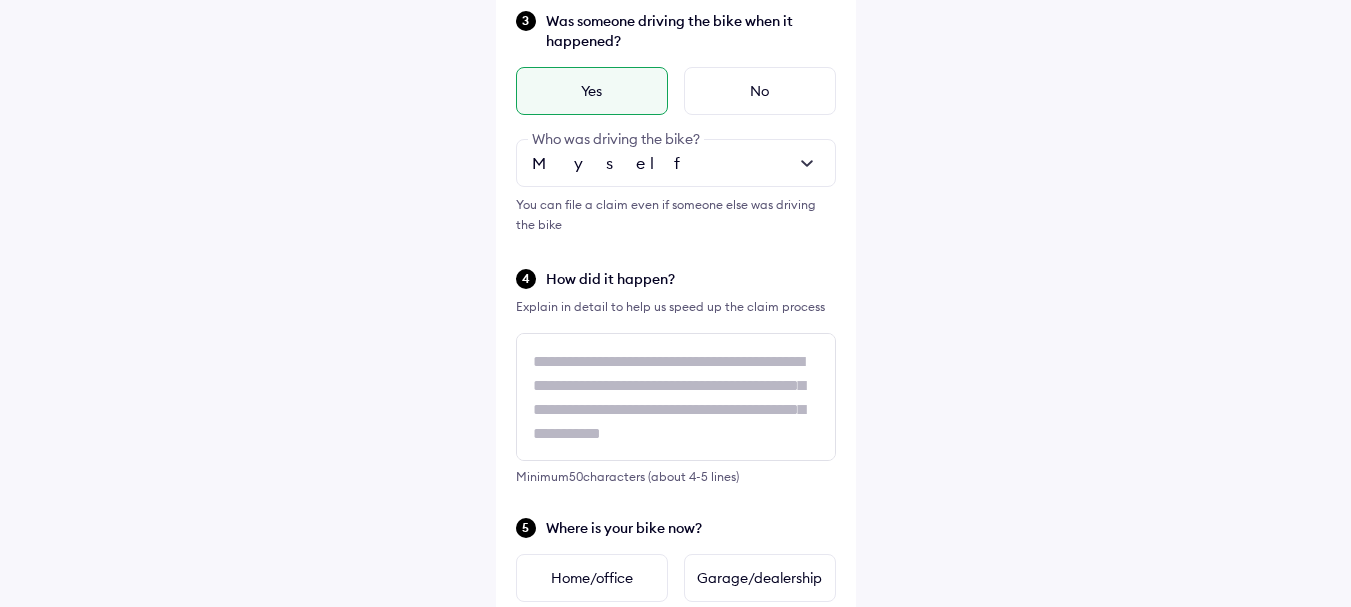 scroll, scrollTop: 500, scrollLeft: 0, axis: vertical 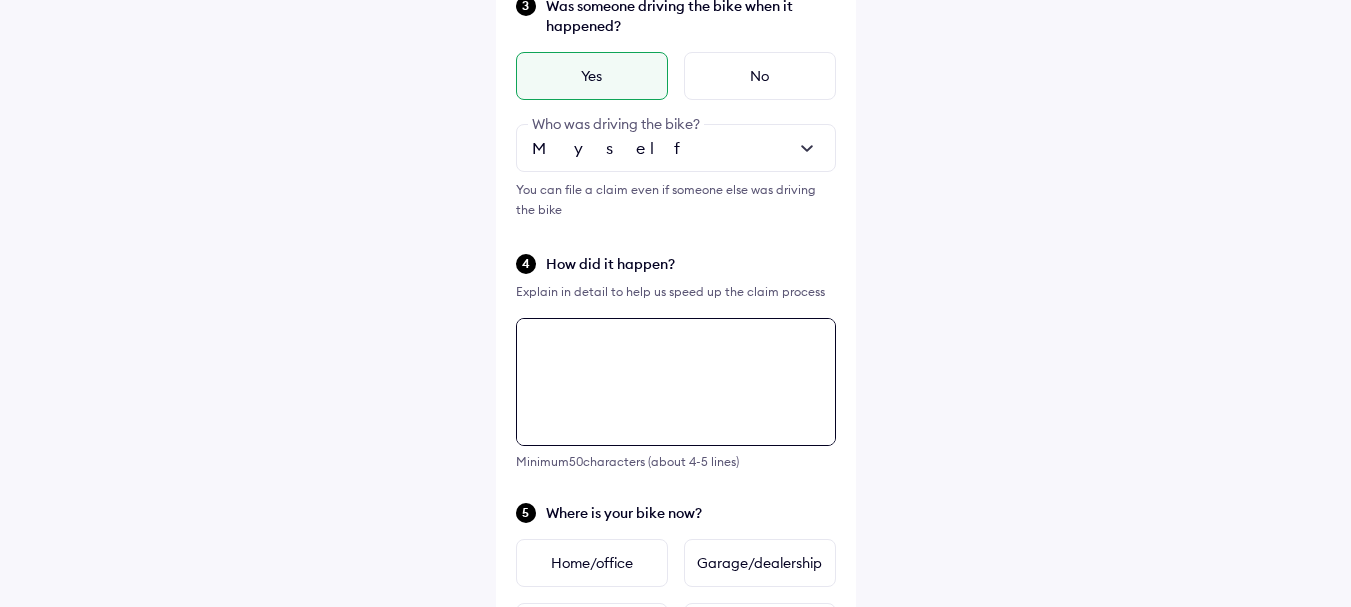 click at bounding box center (676, 382) 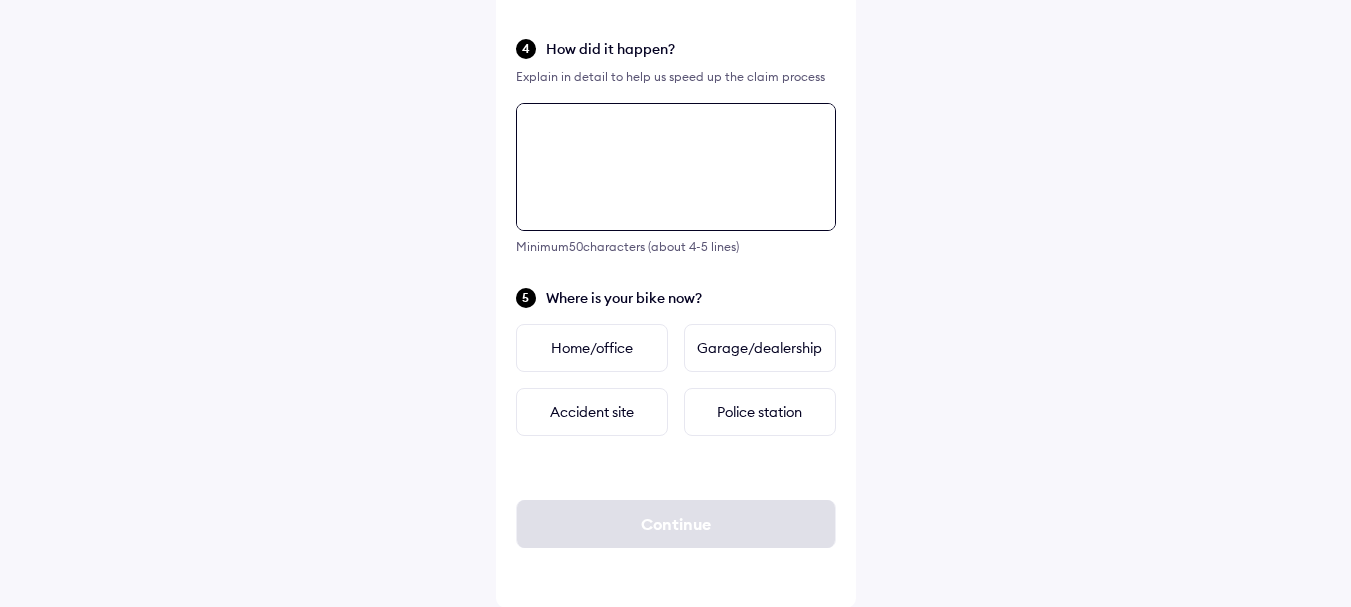 scroll, scrollTop: 716, scrollLeft: 0, axis: vertical 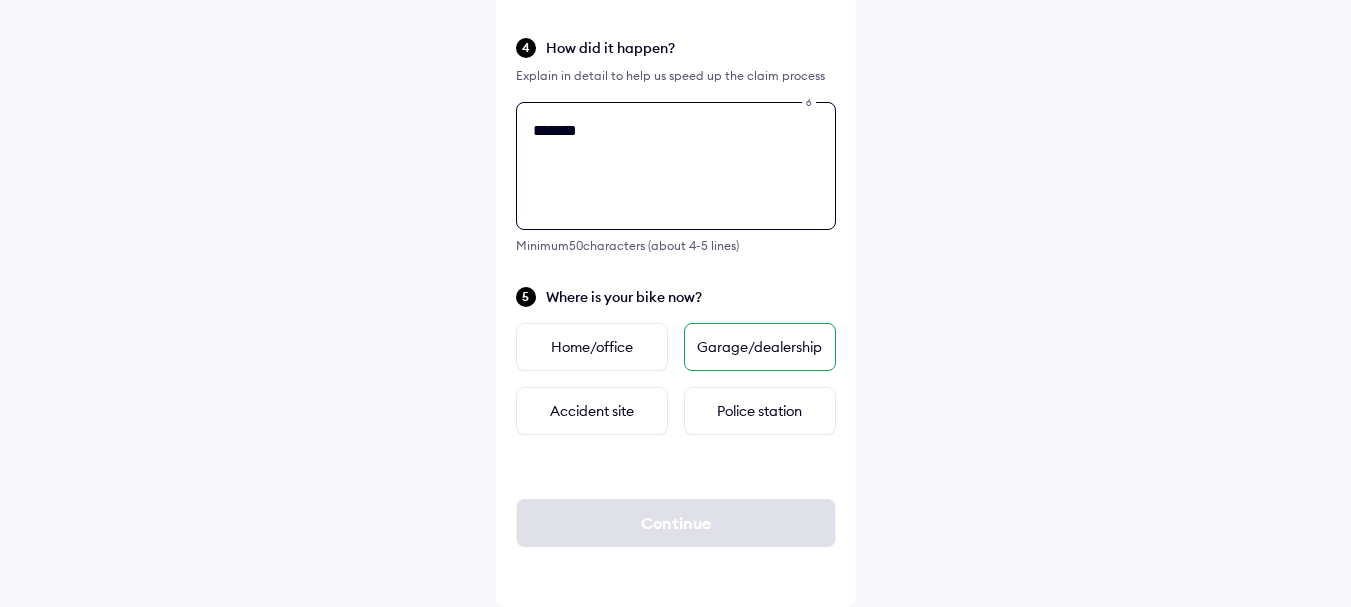 type on "******" 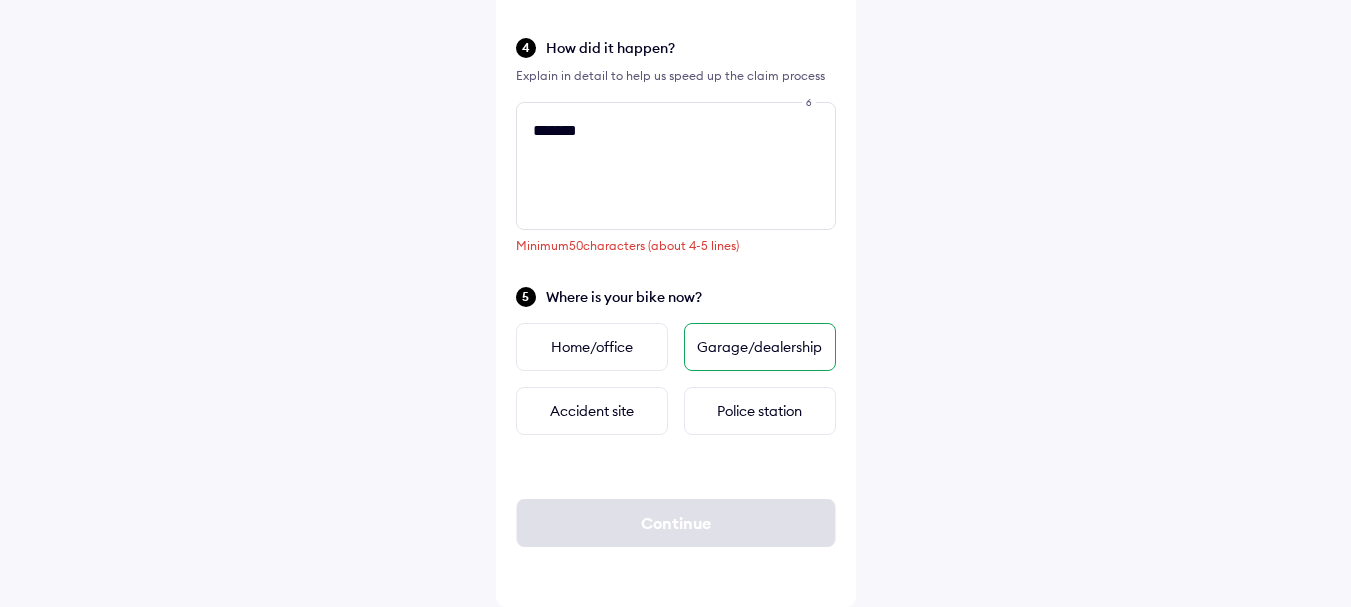 click on "Garage/dealership" at bounding box center [760, 347] 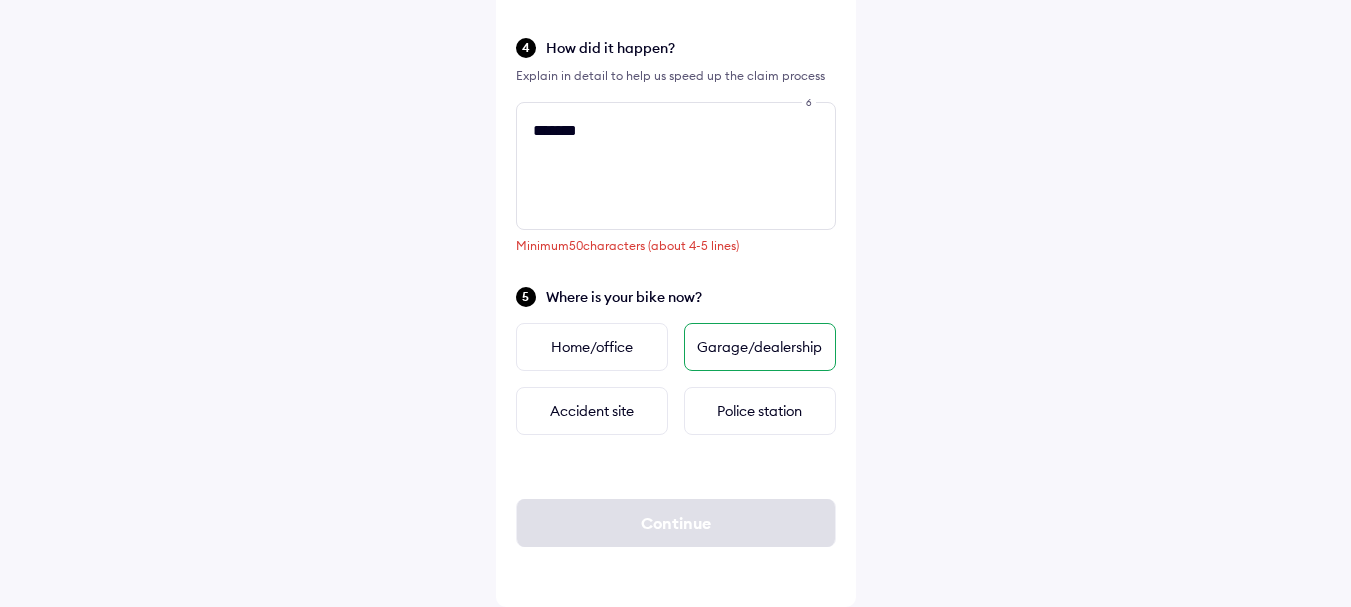 scroll, scrollTop: 0, scrollLeft: 0, axis: both 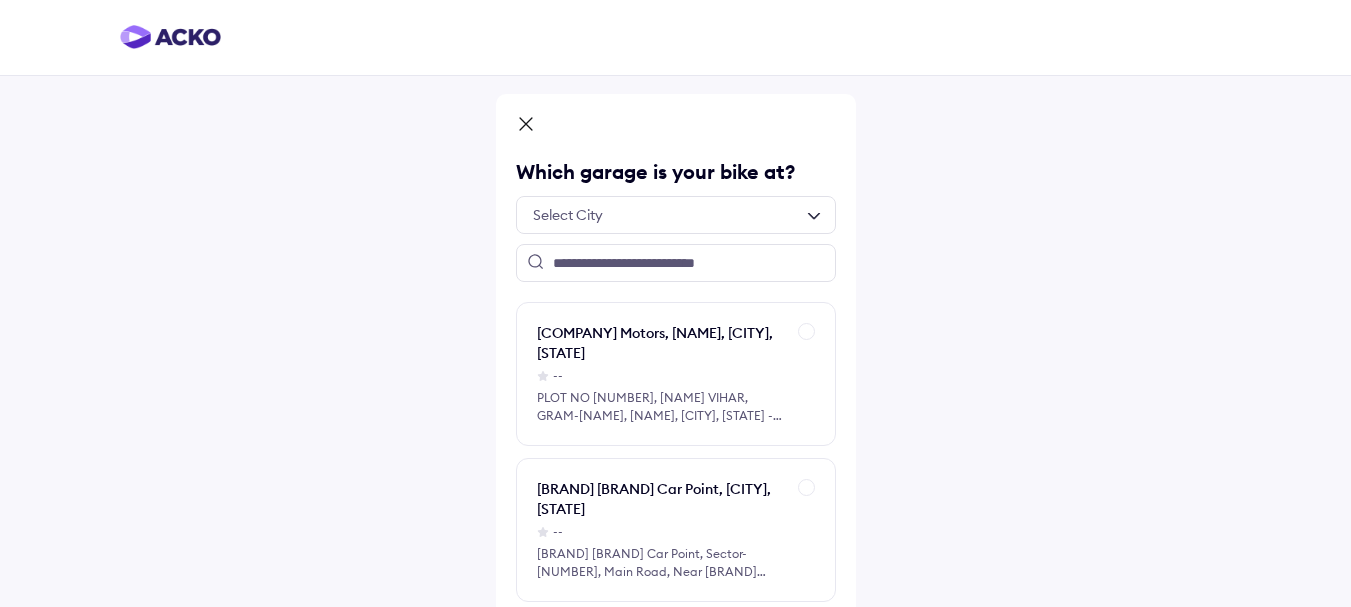 click 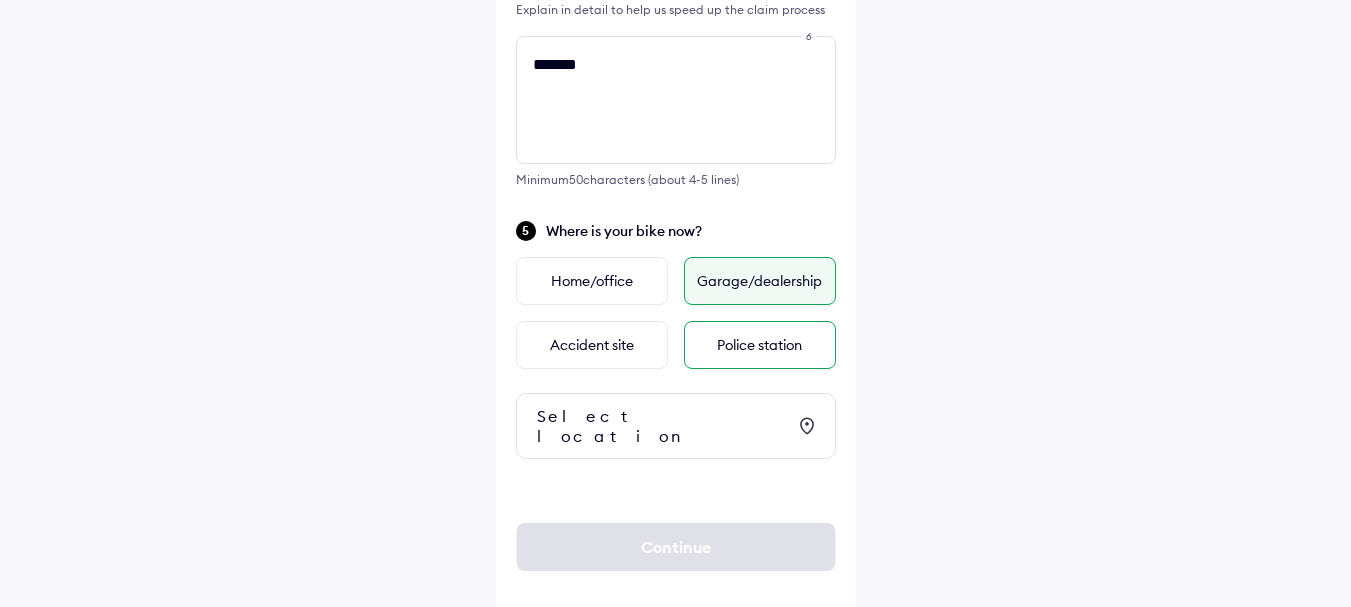 scroll, scrollTop: 790, scrollLeft: 0, axis: vertical 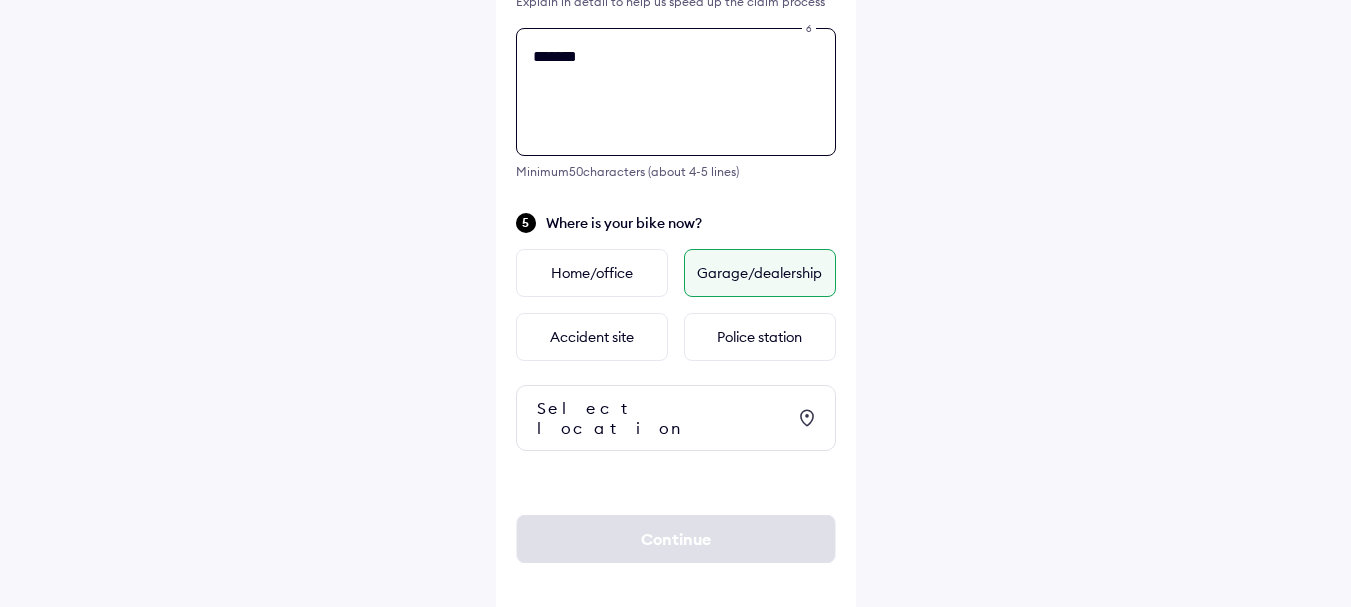 click on "******" at bounding box center [676, 92] 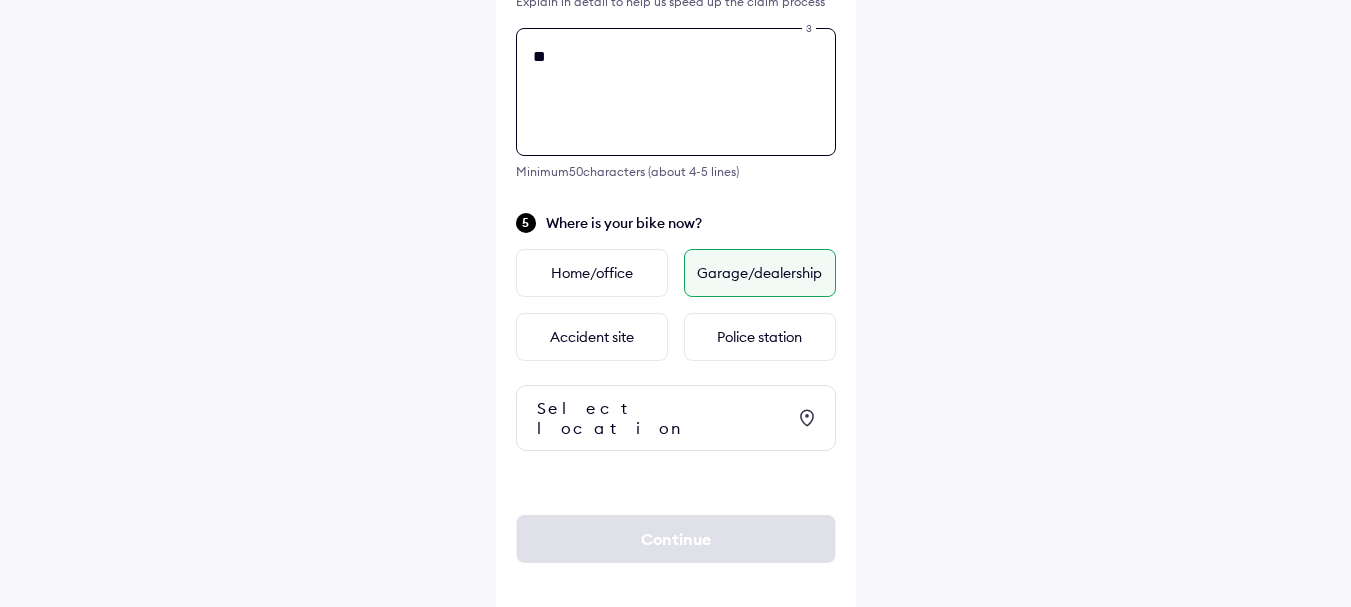 type on "*" 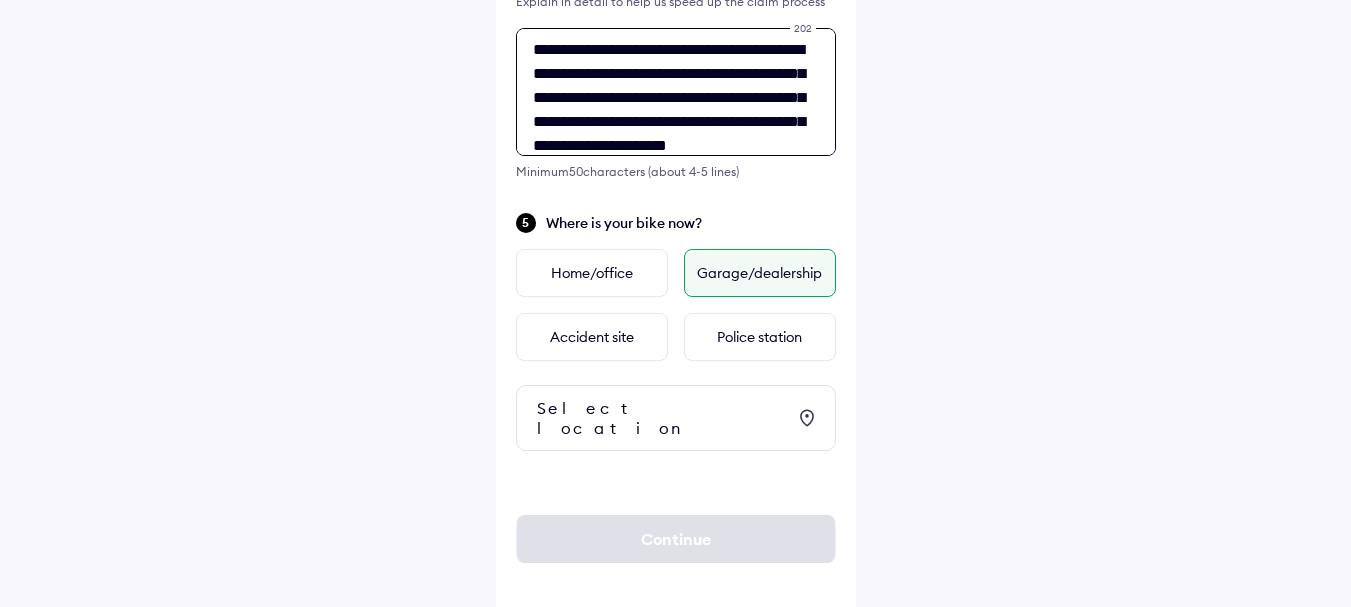 scroll, scrollTop: 0, scrollLeft: 0, axis: both 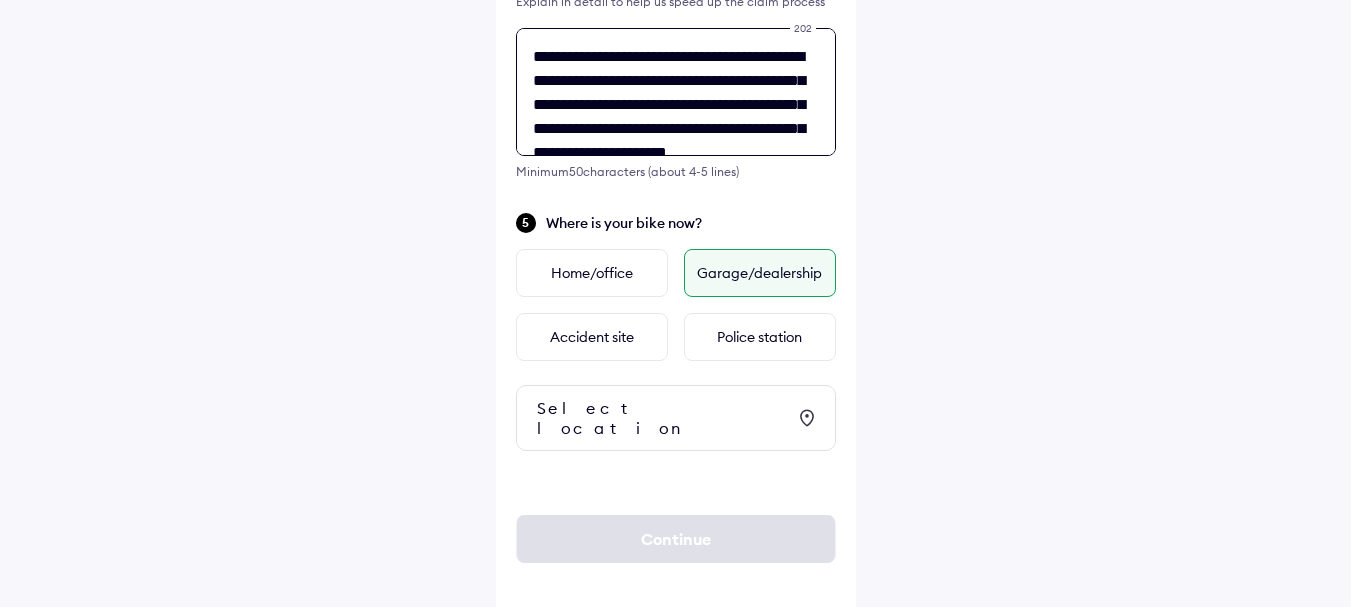 click on "**********" at bounding box center (676, 92) 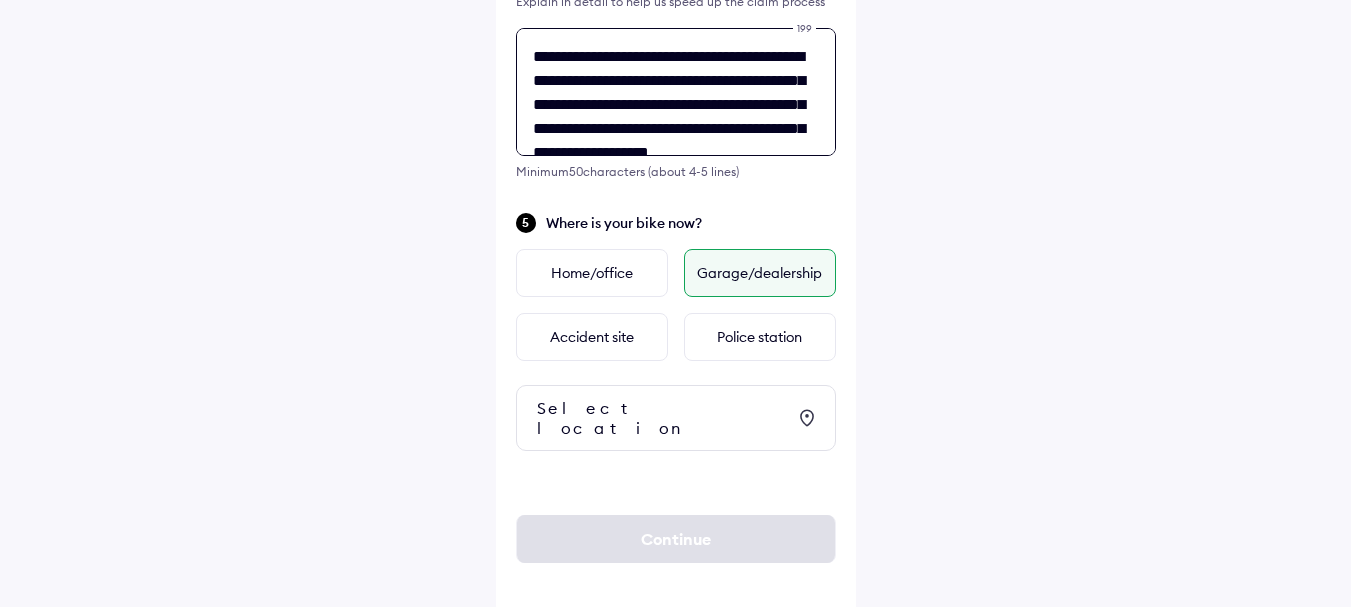 click on "**********" at bounding box center (676, 92) 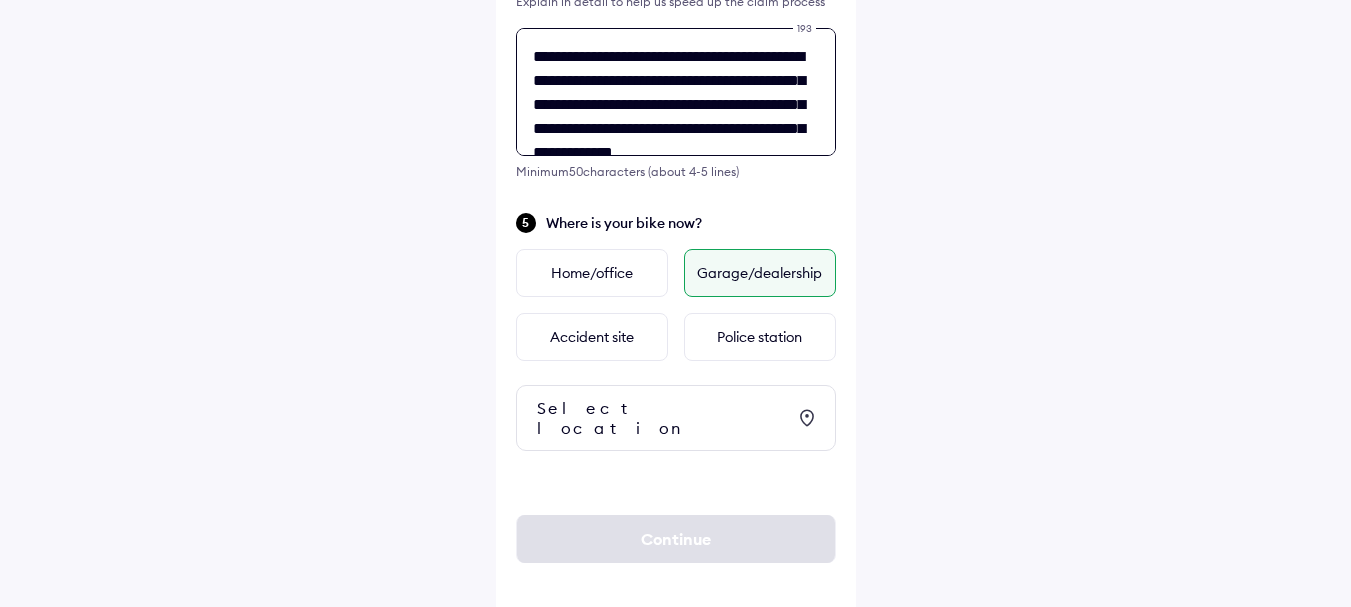 scroll, scrollTop: 50, scrollLeft: 0, axis: vertical 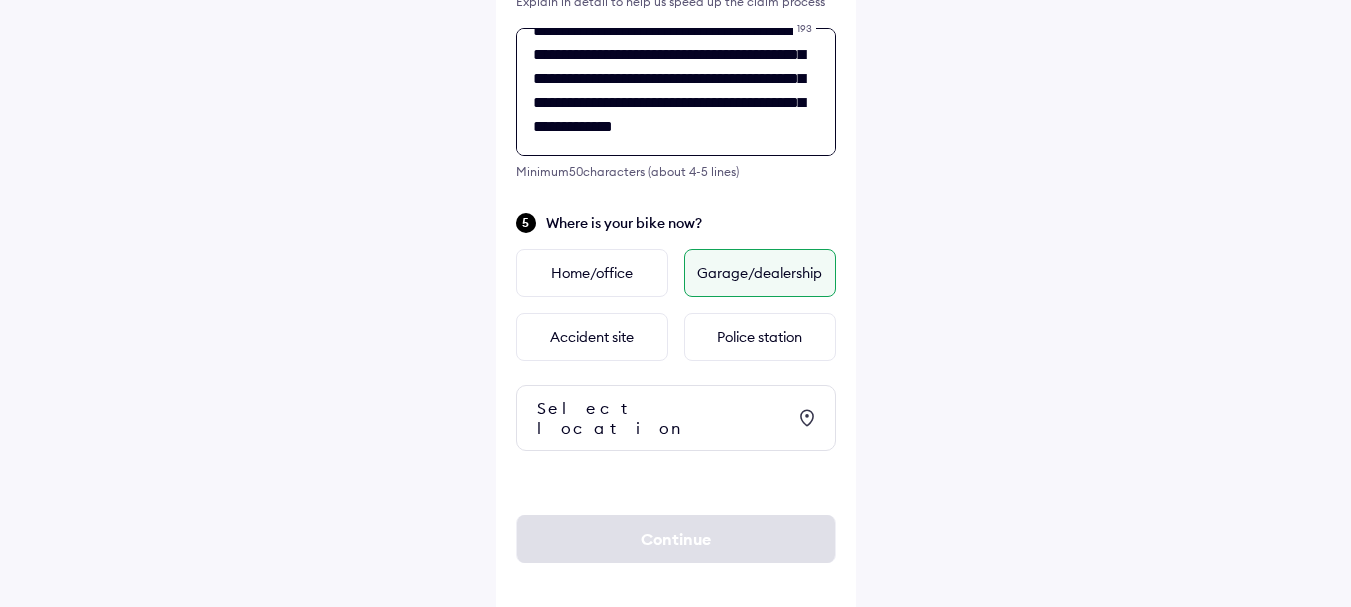 click on "**********" at bounding box center [676, 92] 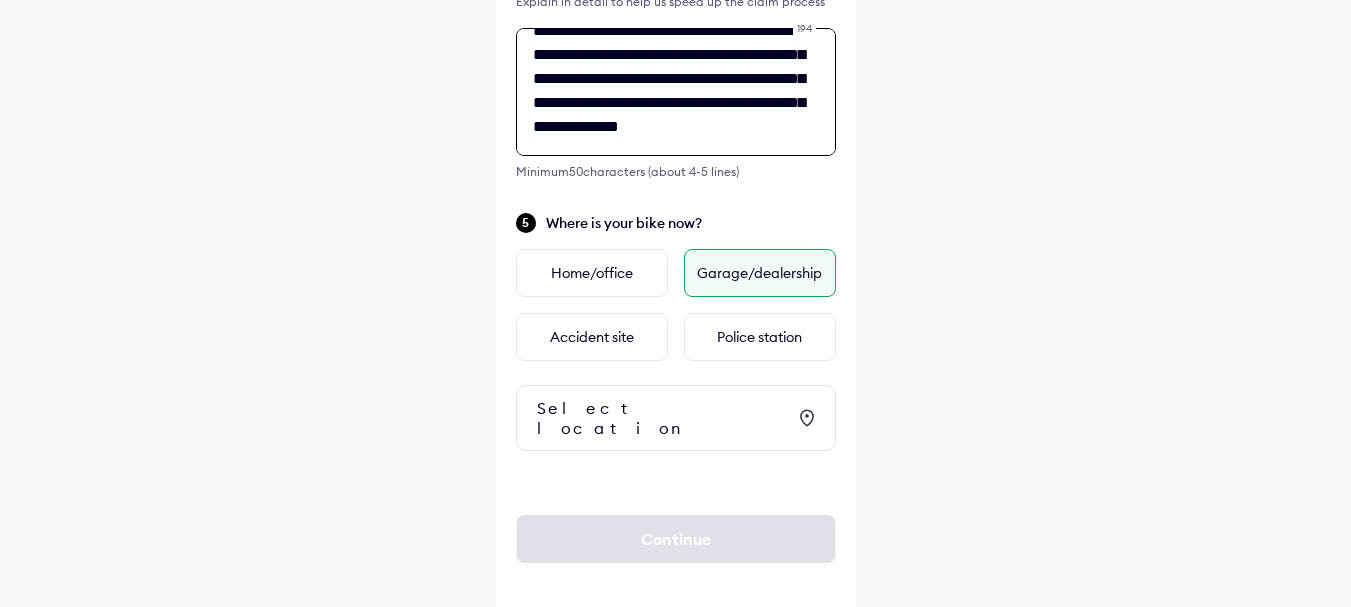 scroll, scrollTop: 50, scrollLeft: 0, axis: vertical 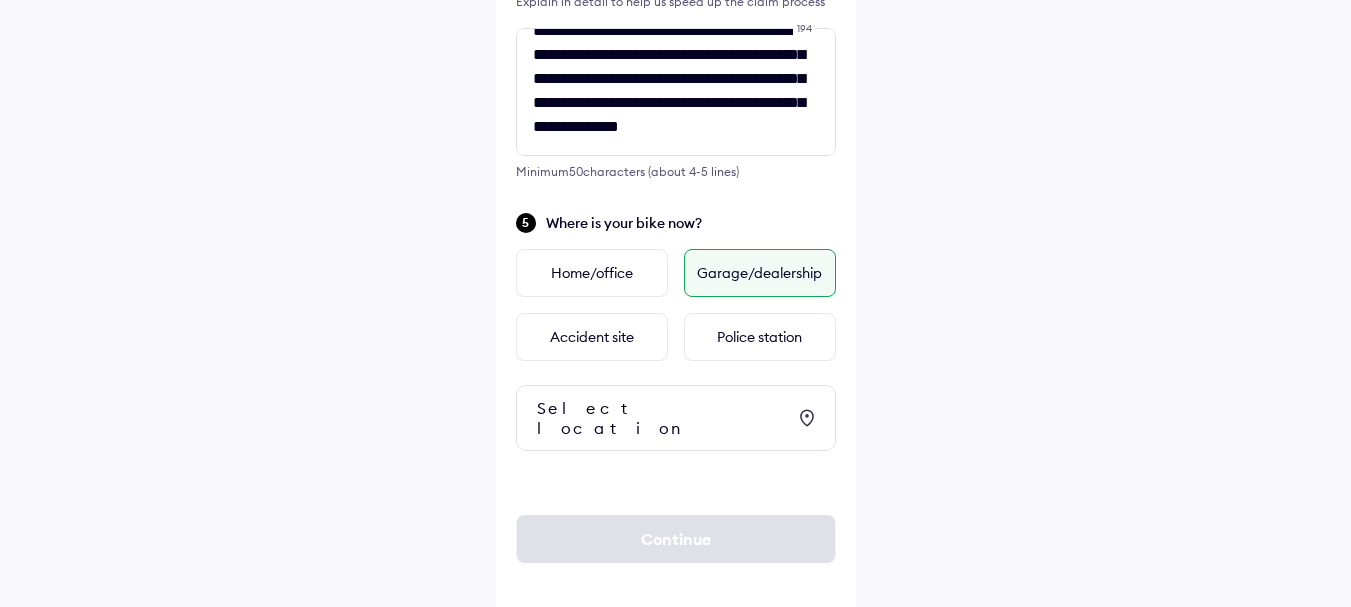 click on "Select location" at bounding box center [661, 418] 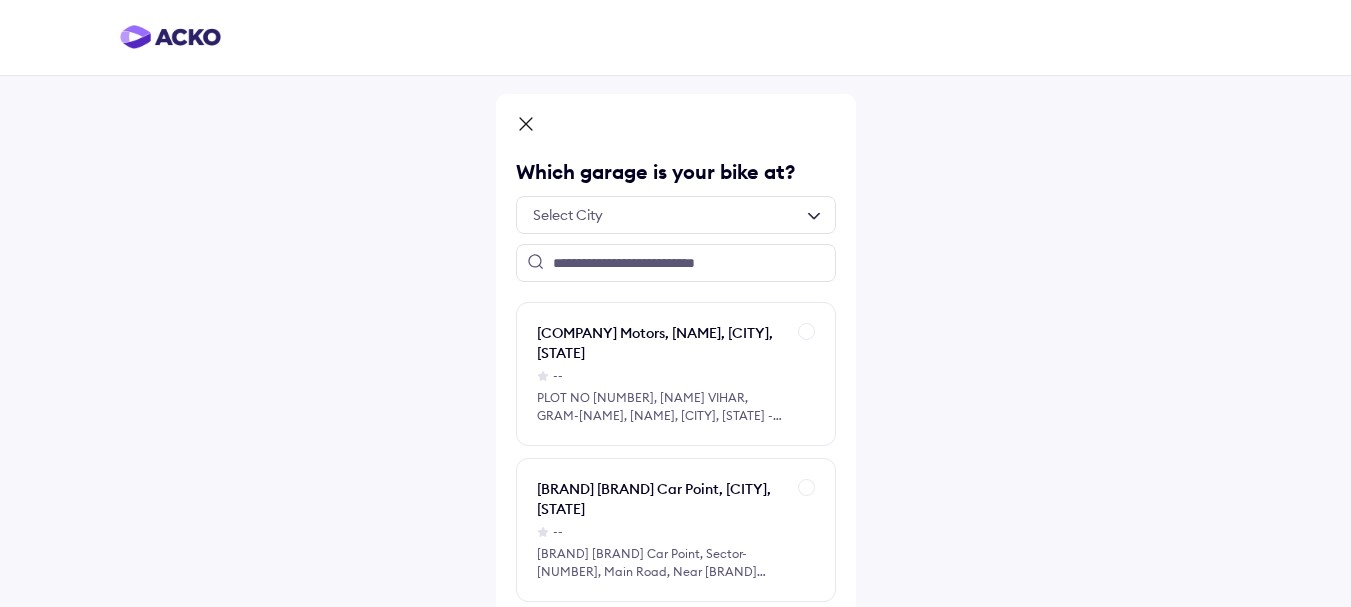 click at bounding box center [676, 215] 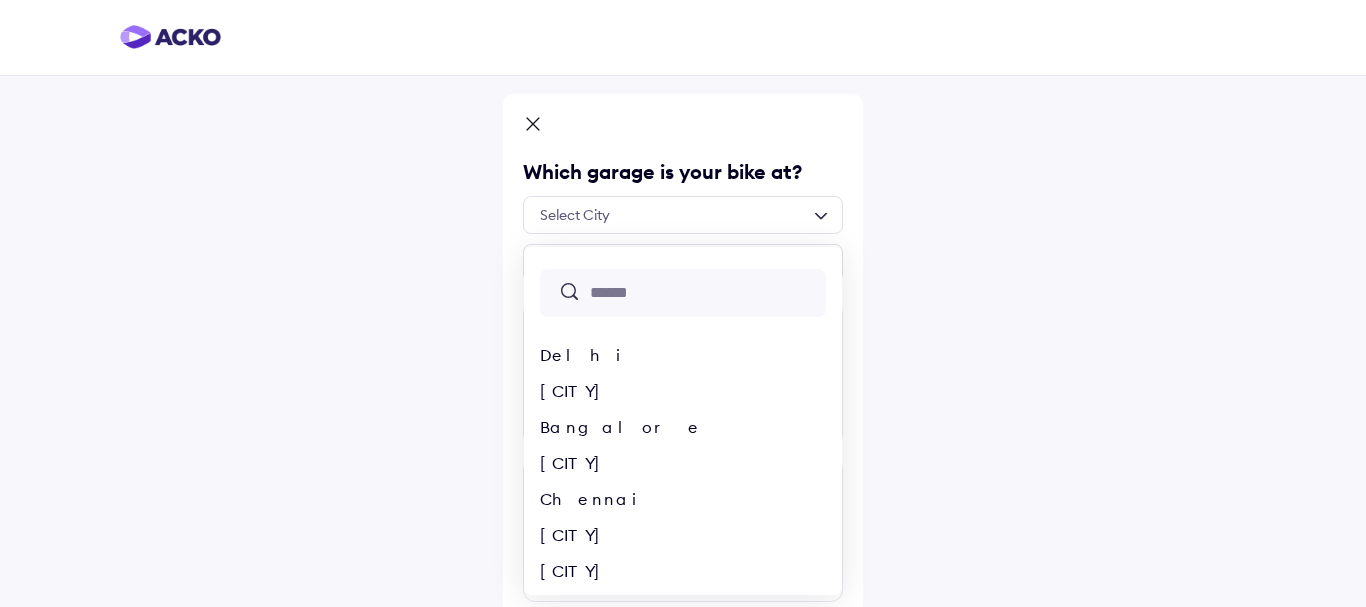 click on "[CITY]" at bounding box center [683, 215] 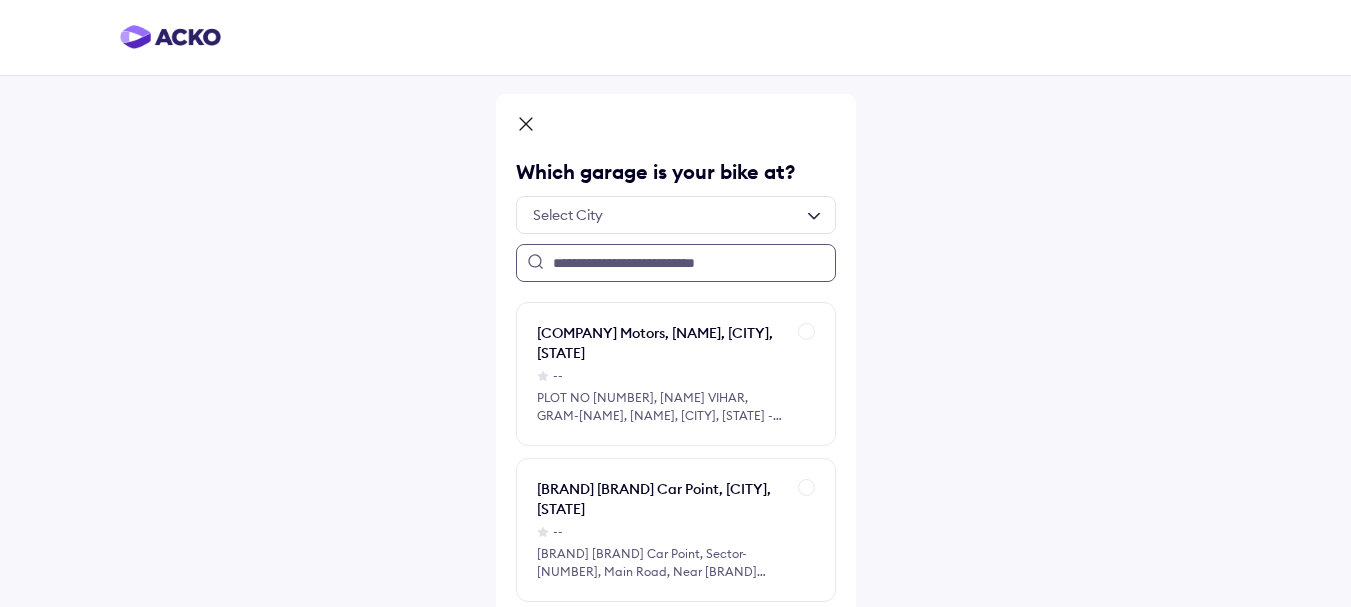click at bounding box center [676, 263] 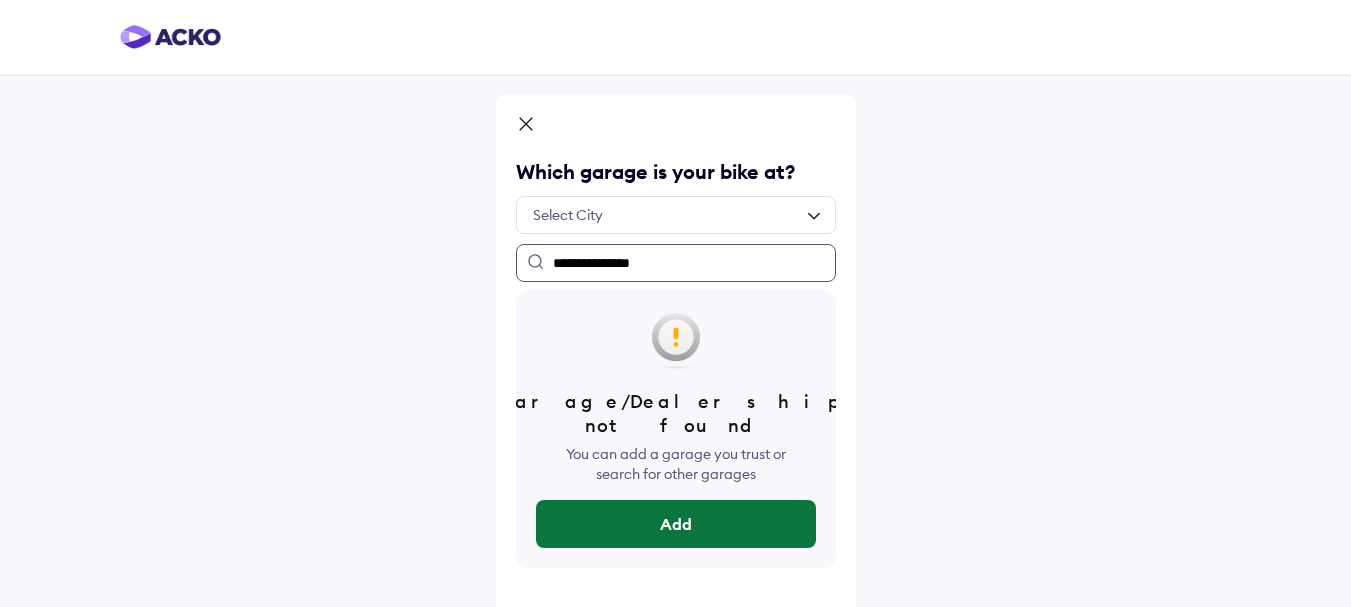 type on "**********" 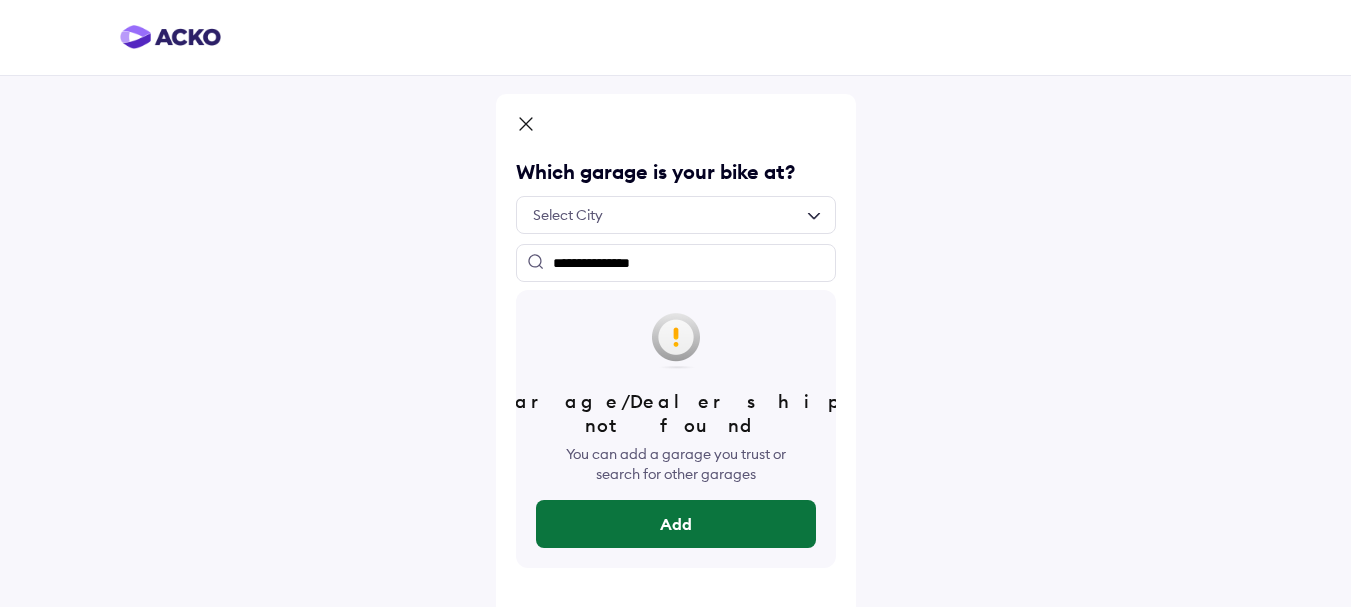 click on "Add" at bounding box center [676, 524] 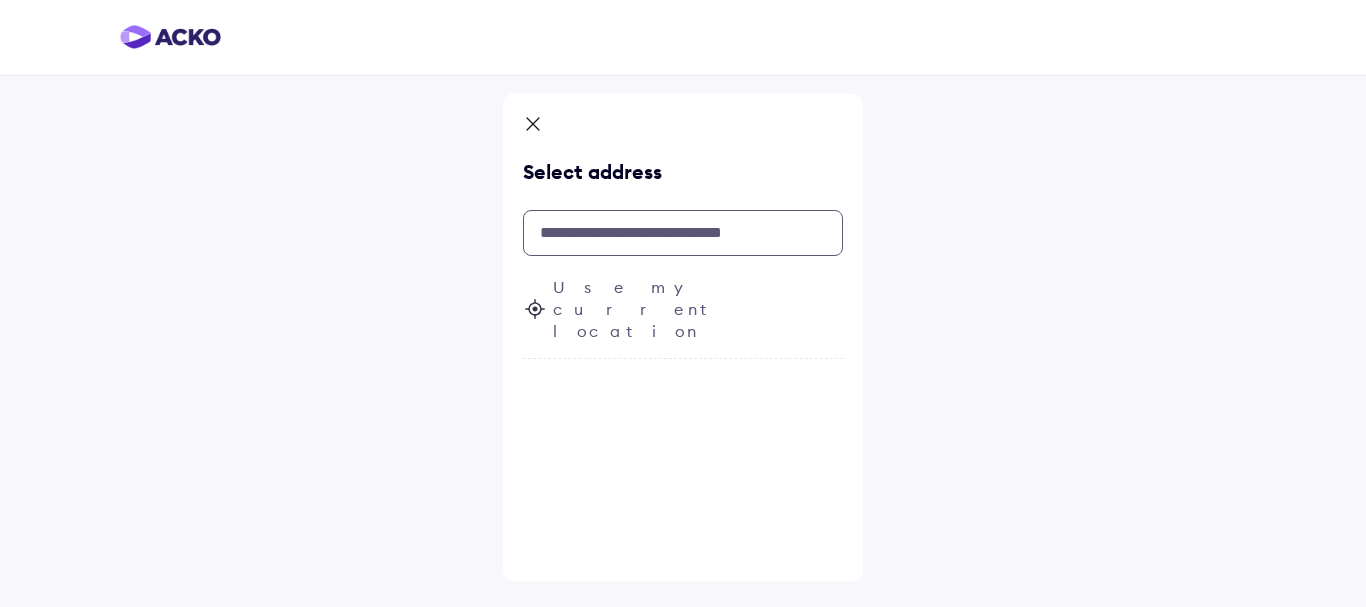 click at bounding box center (683, 233) 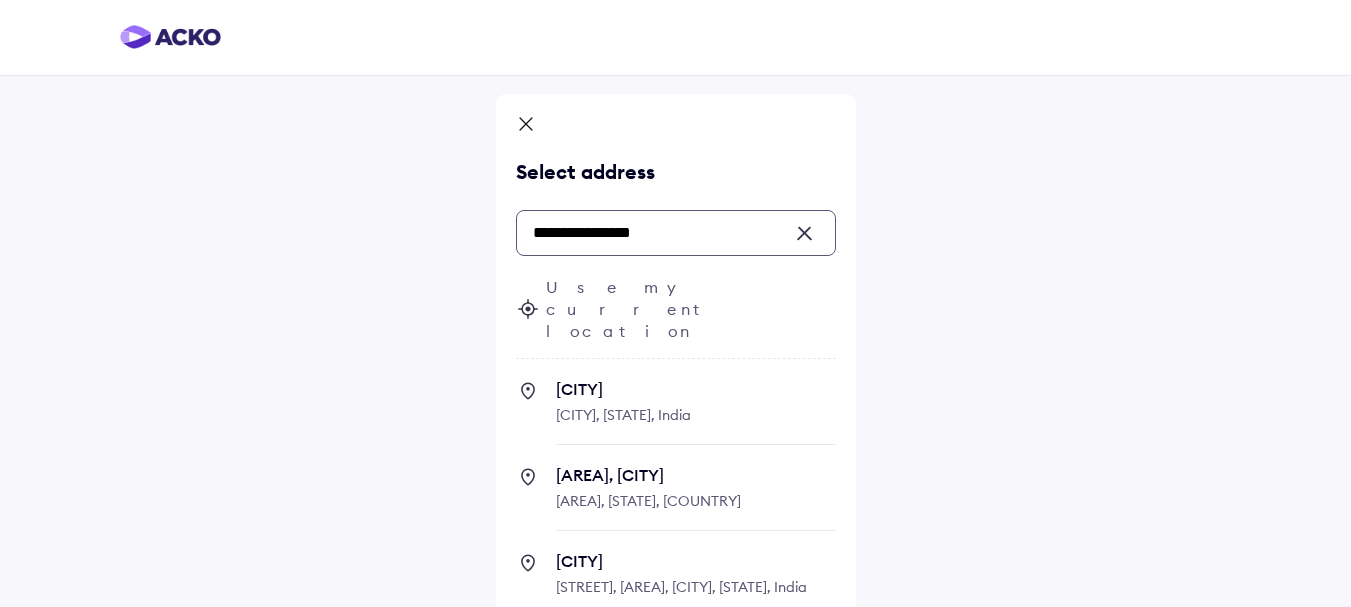 click on "[NAME] [CITY], [STATE], India" at bounding box center (696, 412) 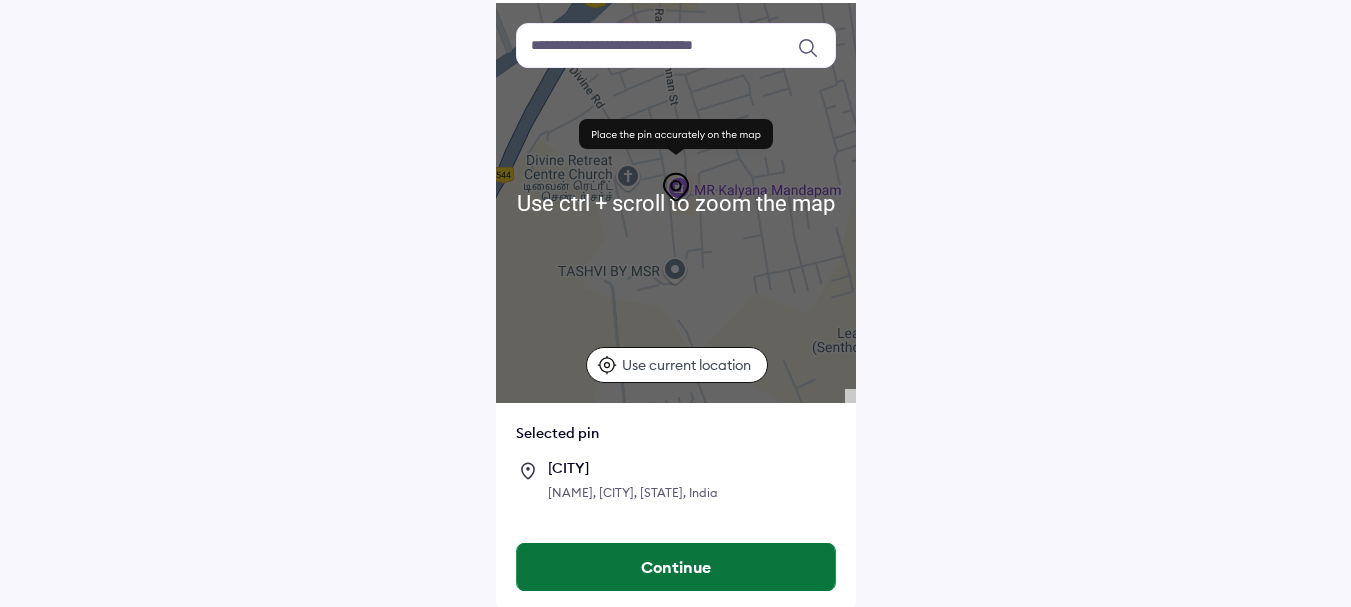 scroll, scrollTop: 151, scrollLeft: 0, axis: vertical 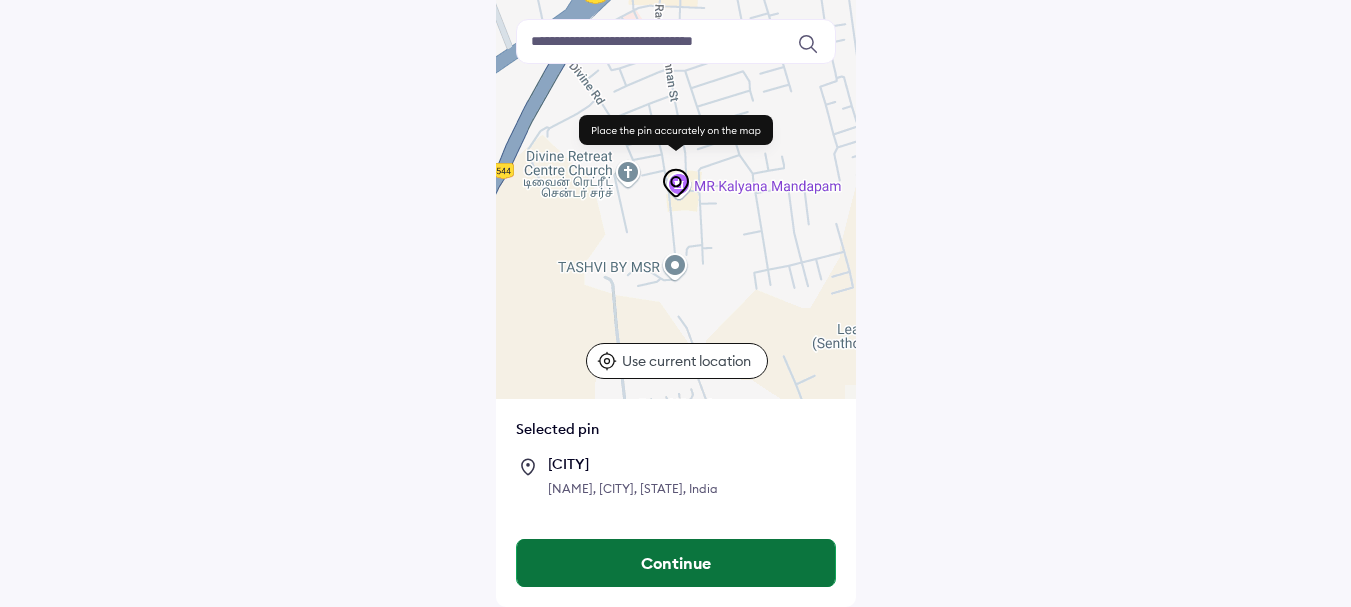 click on "Continue" at bounding box center (676, 563) 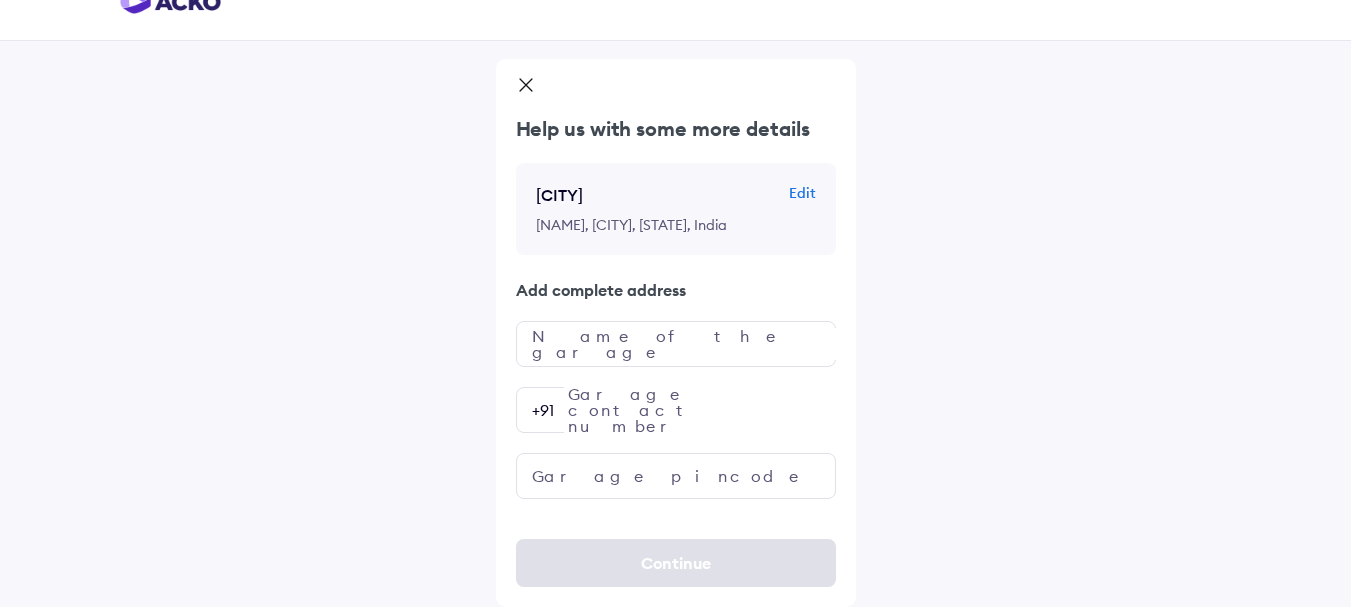 scroll, scrollTop: 0, scrollLeft: 0, axis: both 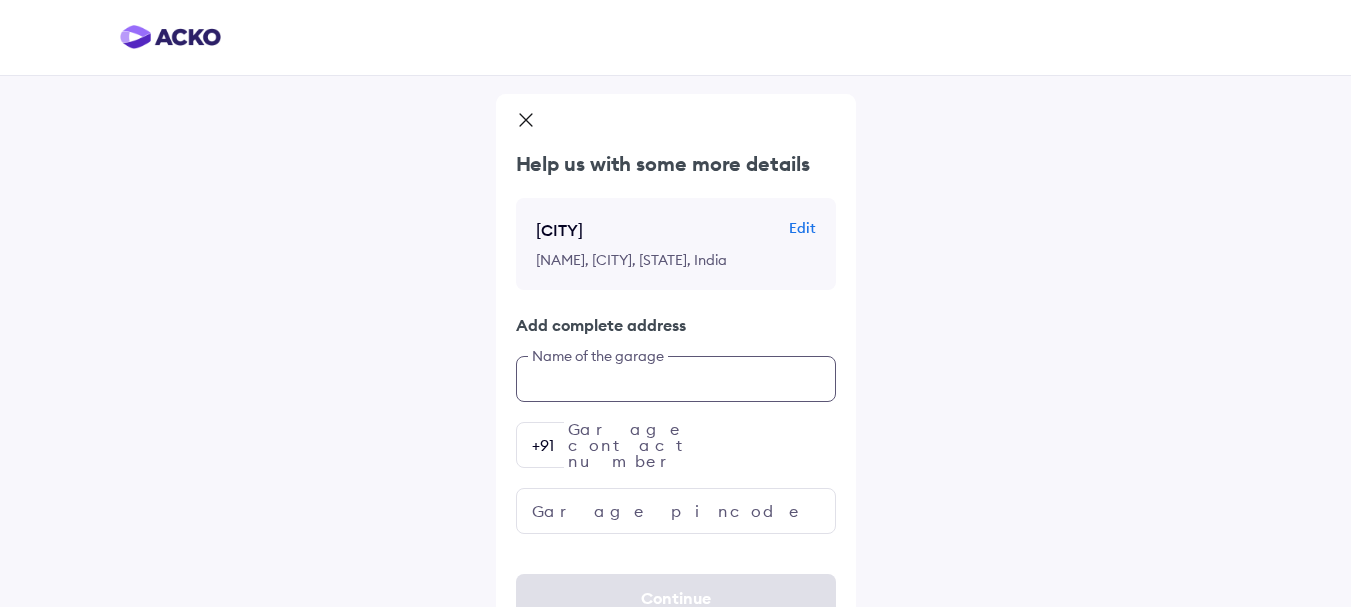 click on "HELP US WITH SOME MORE DETAILS [LOCATION] EDIT [LOCATION], [CITY], [STATE], [COUNTRY] ADD COMPLETE ADDRESS NAME OF THE GARAGE GARAGE CONTACT NUMBER +[COUNTRY_CODE] GARAGE PINCODE" 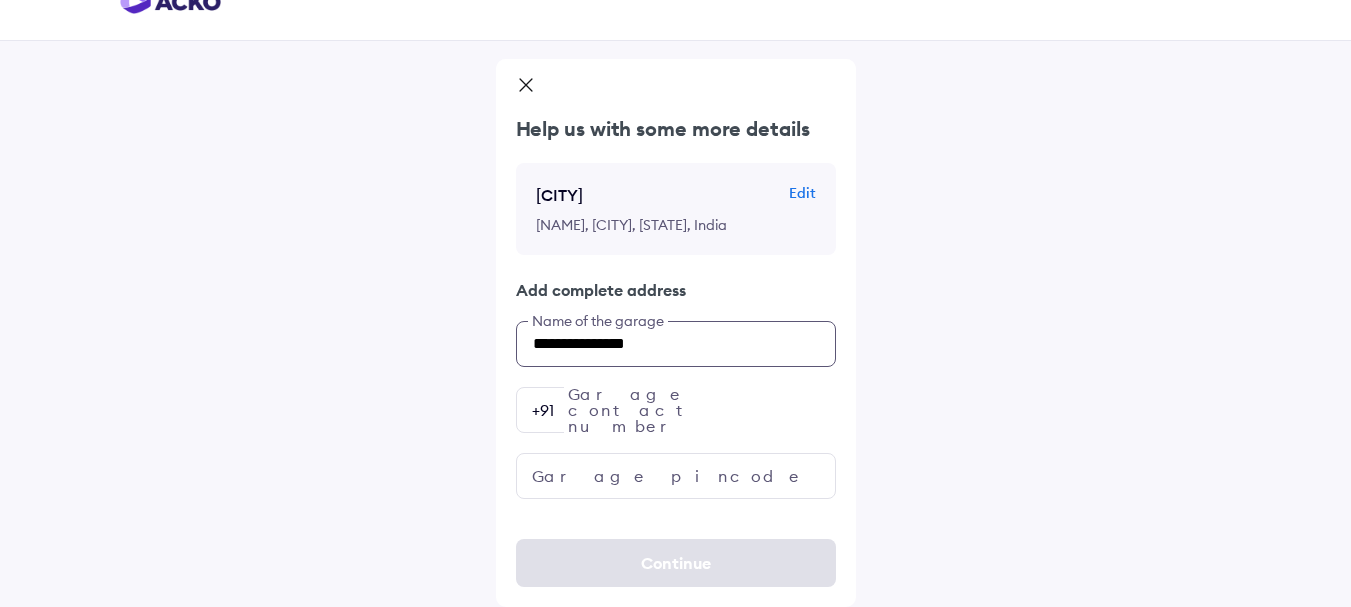 type on "**********" 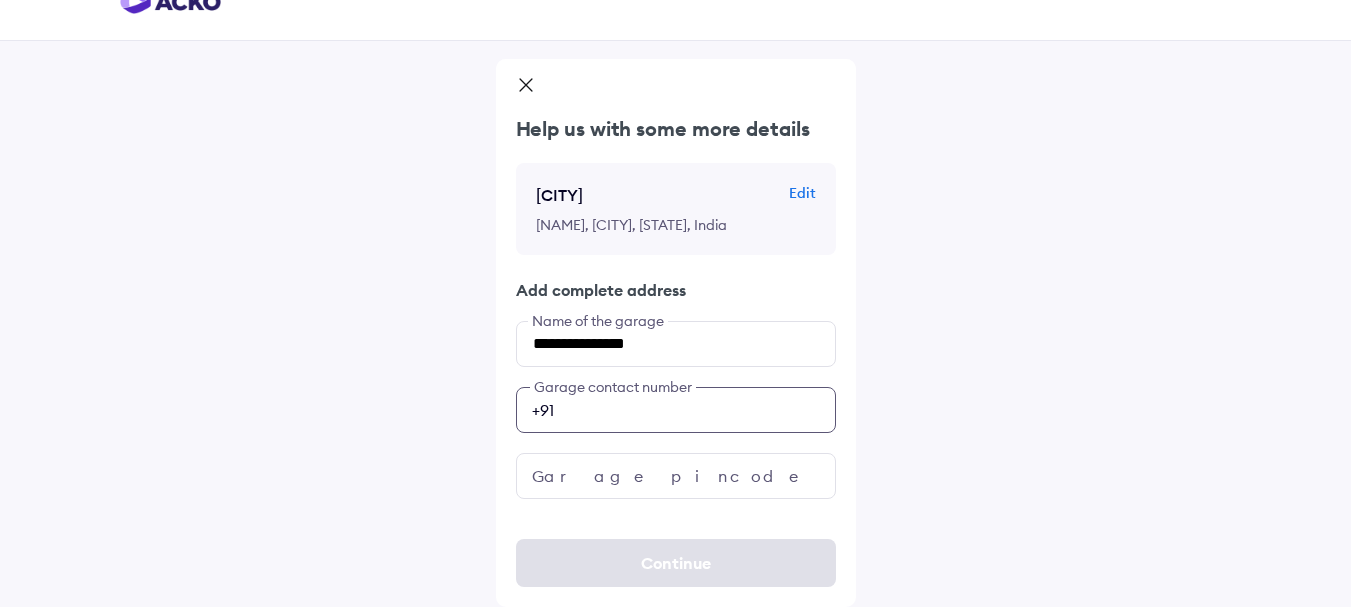 click at bounding box center (676, 410) 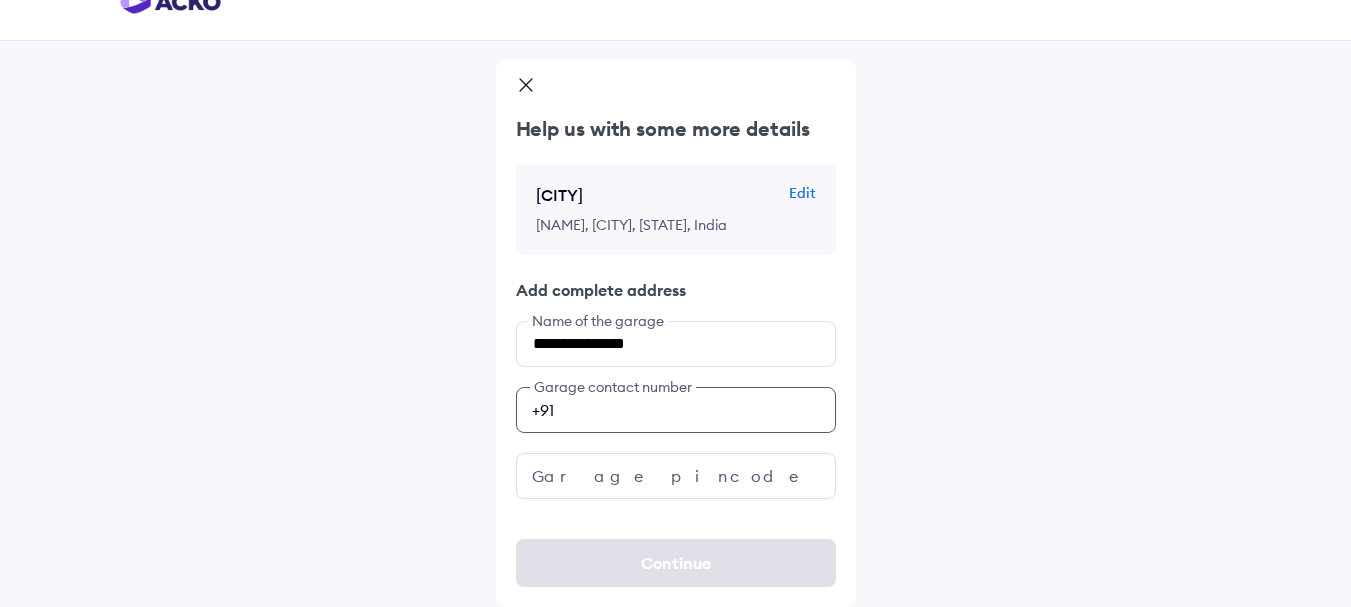 type on "*********" 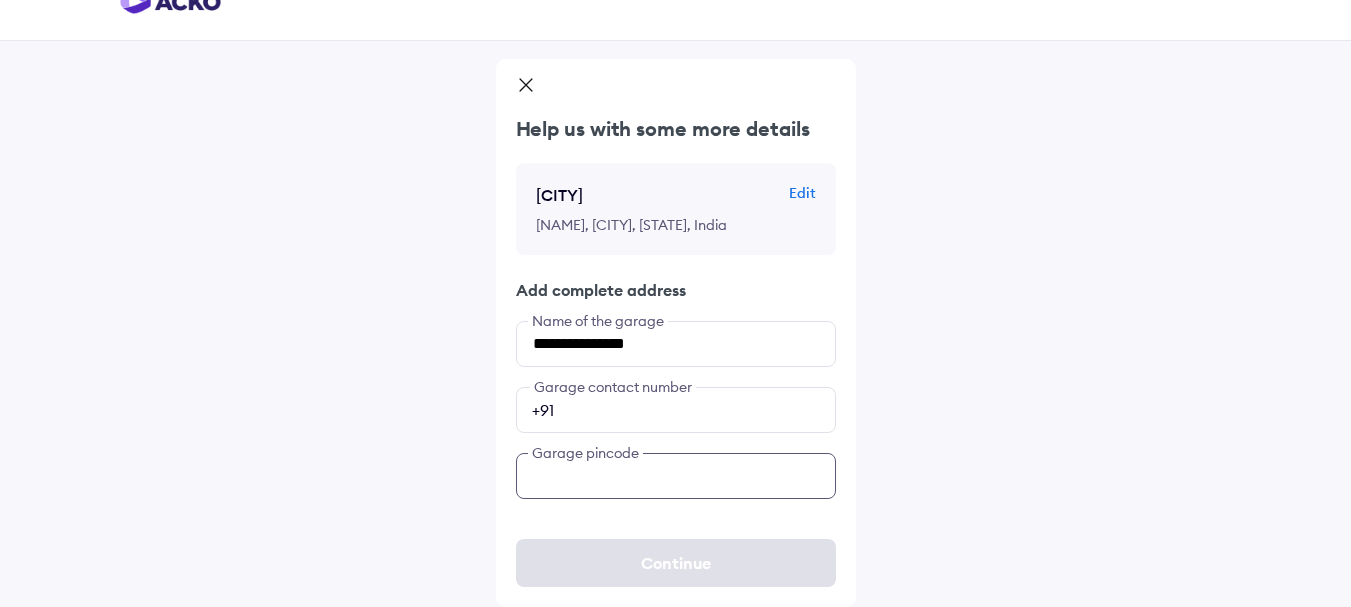 click at bounding box center [676, 476] 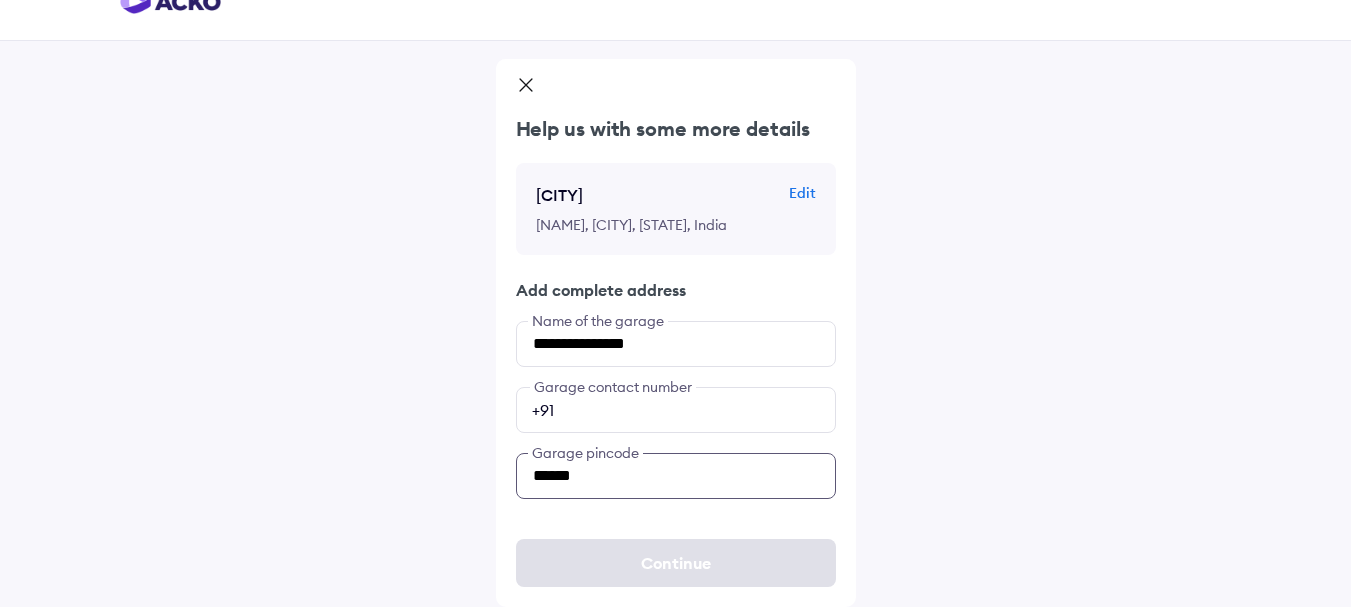 type on "******" 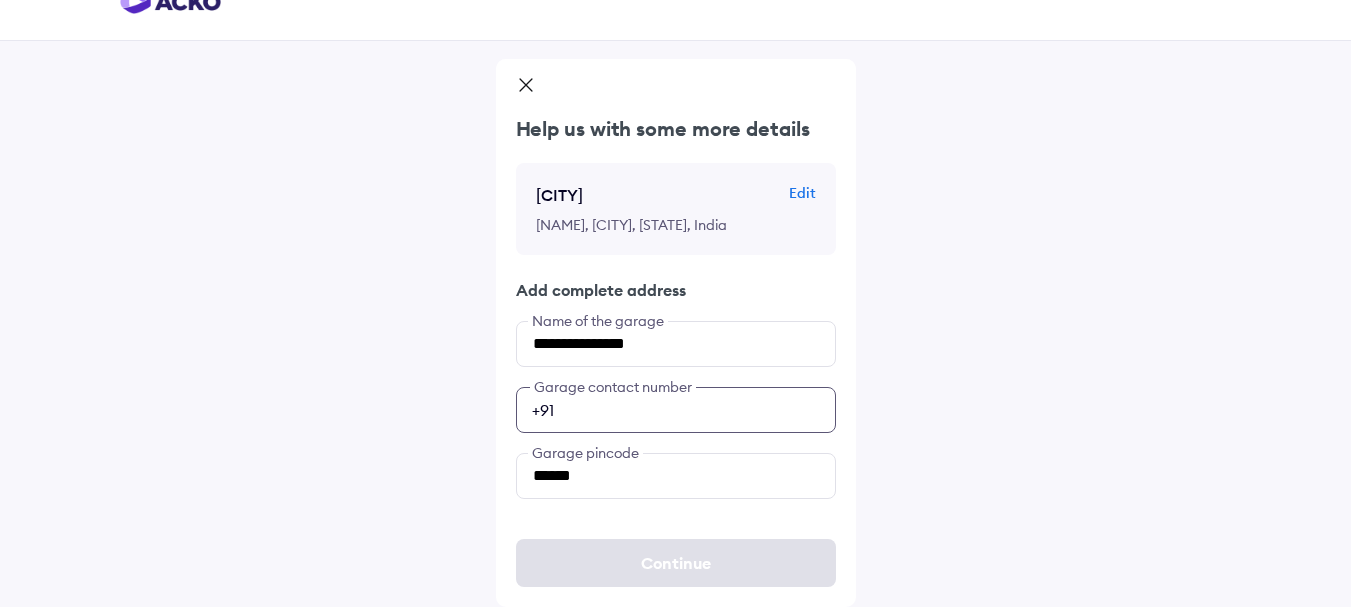 click on "*********" at bounding box center [676, 410] 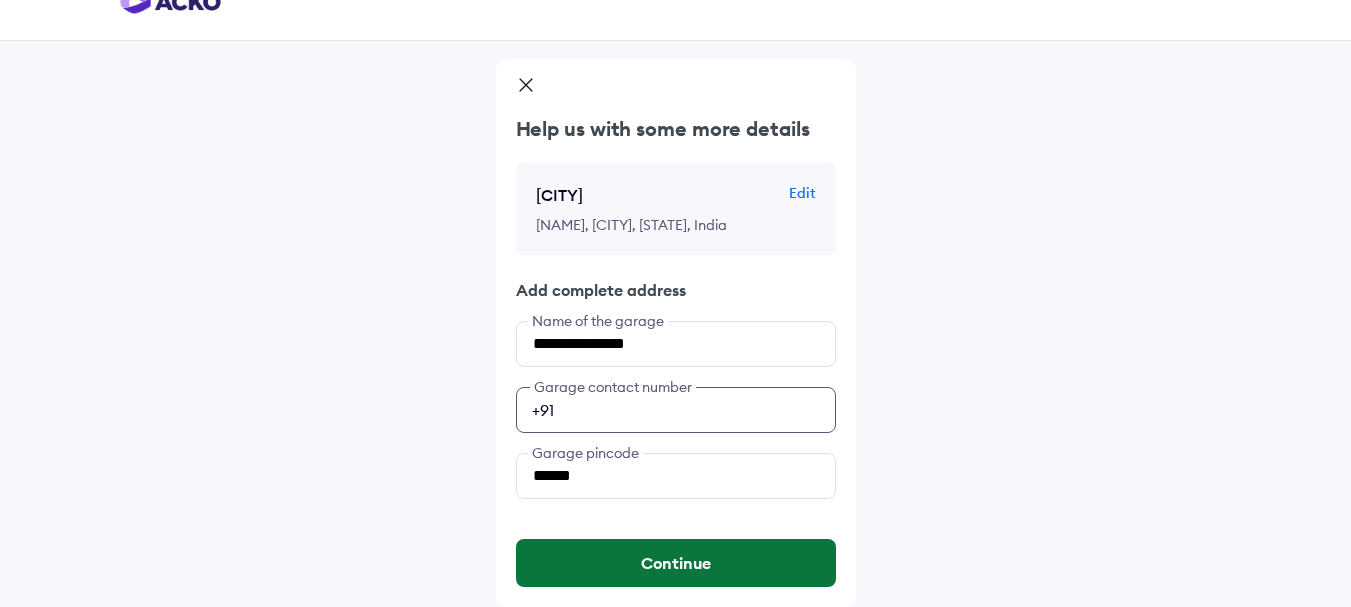 type on "**********" 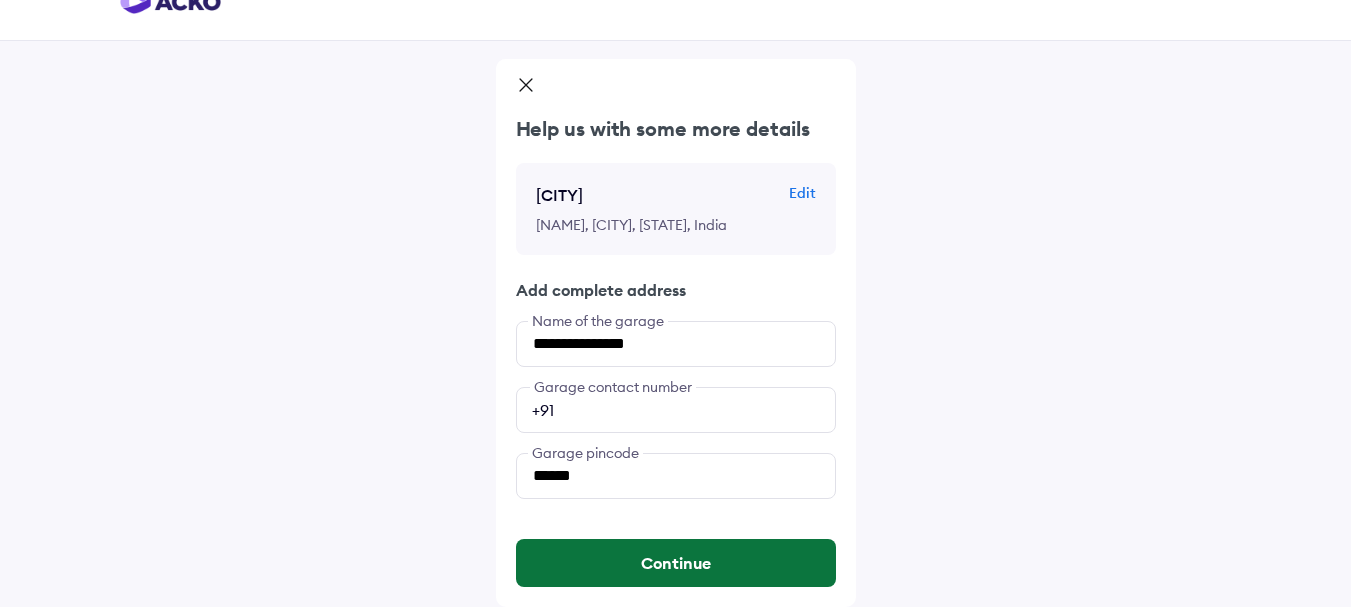 click on "Continue" at bounding box center [676, 563] 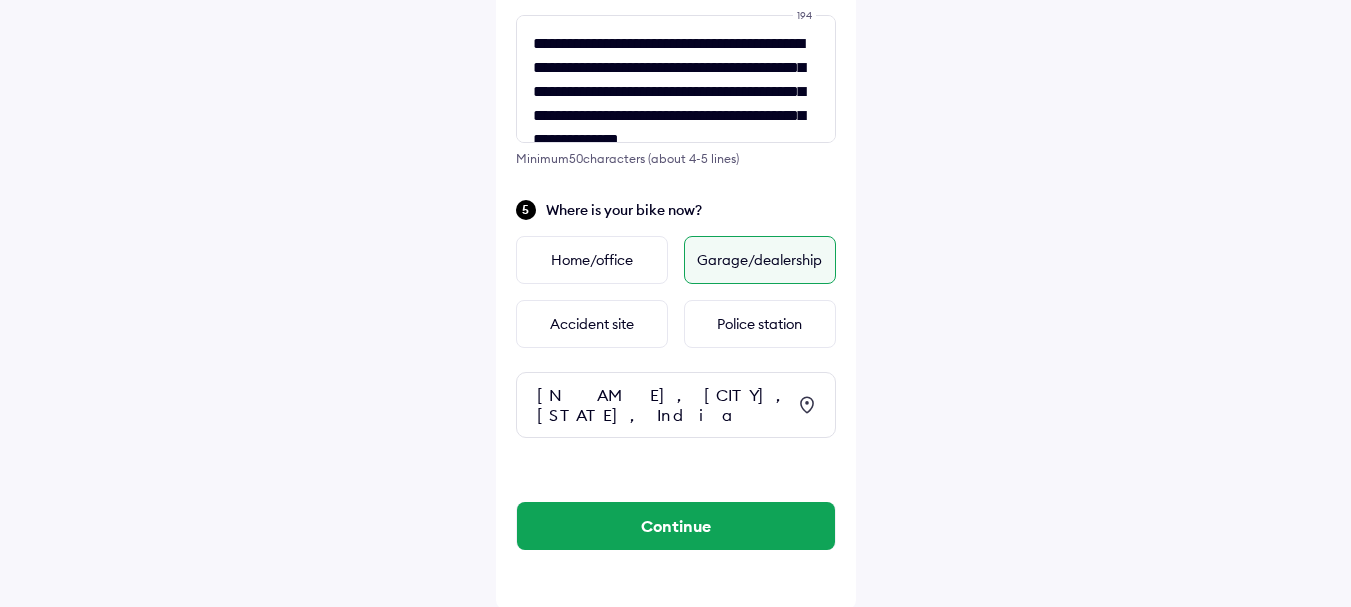 scroll, scrollTop: 806, scrollLeft: 0, axis: vertical 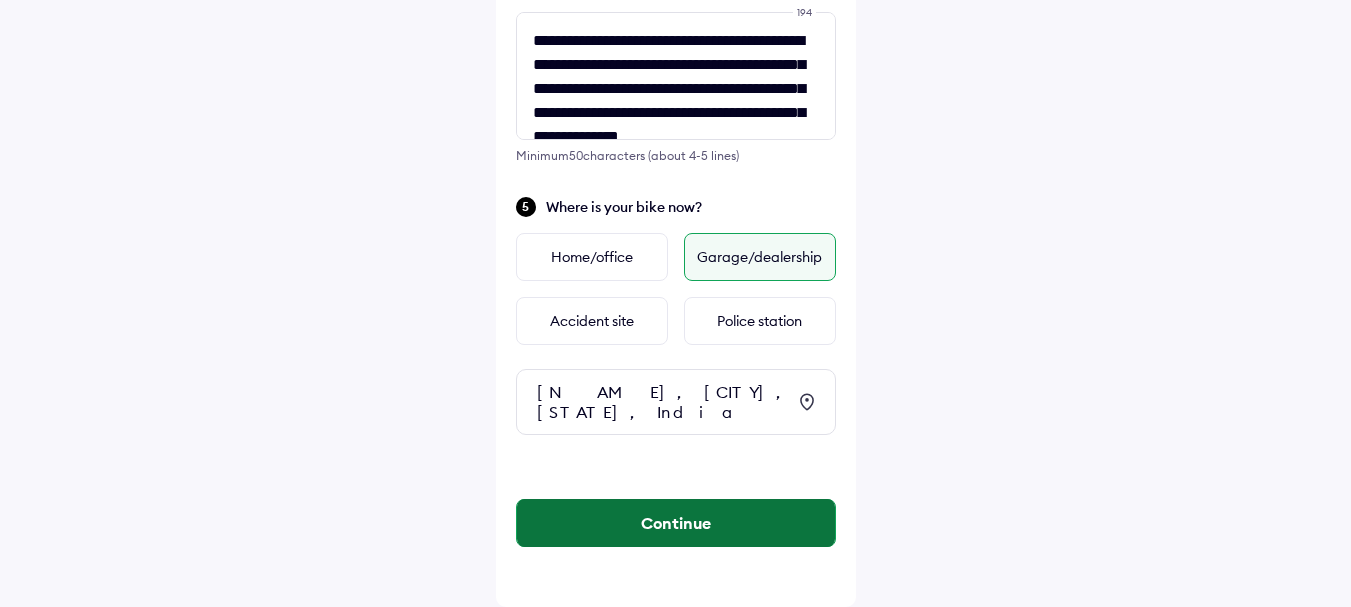 click on "Continue" at bounding box center [676, 523] 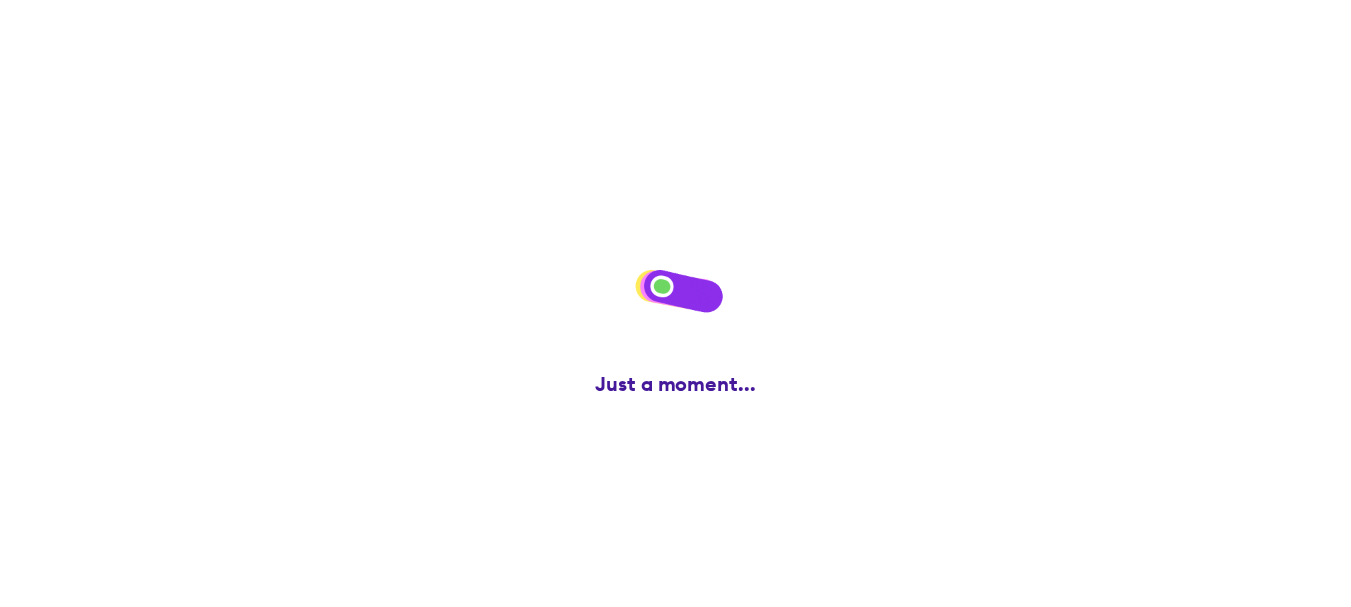 scroll, scrollTop: 0, scrollLeft: 0, axis: both 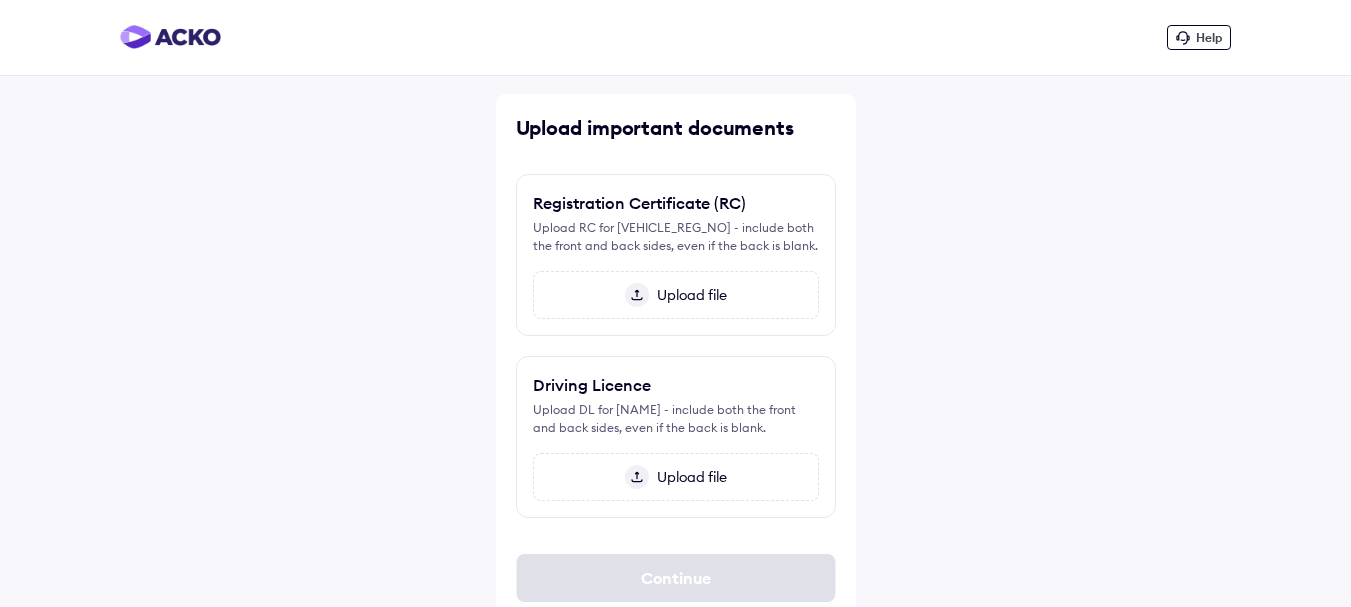 click on "Upload file" at bounding box center [688, 295] 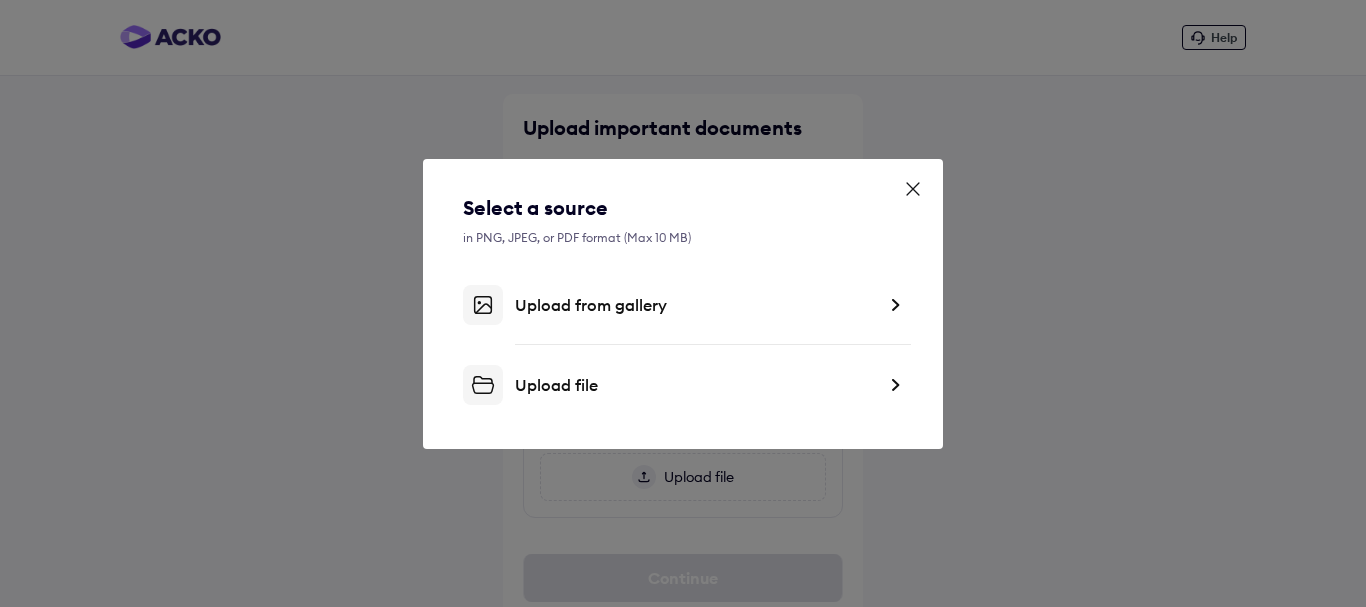 click at bounding box center [895, 385] 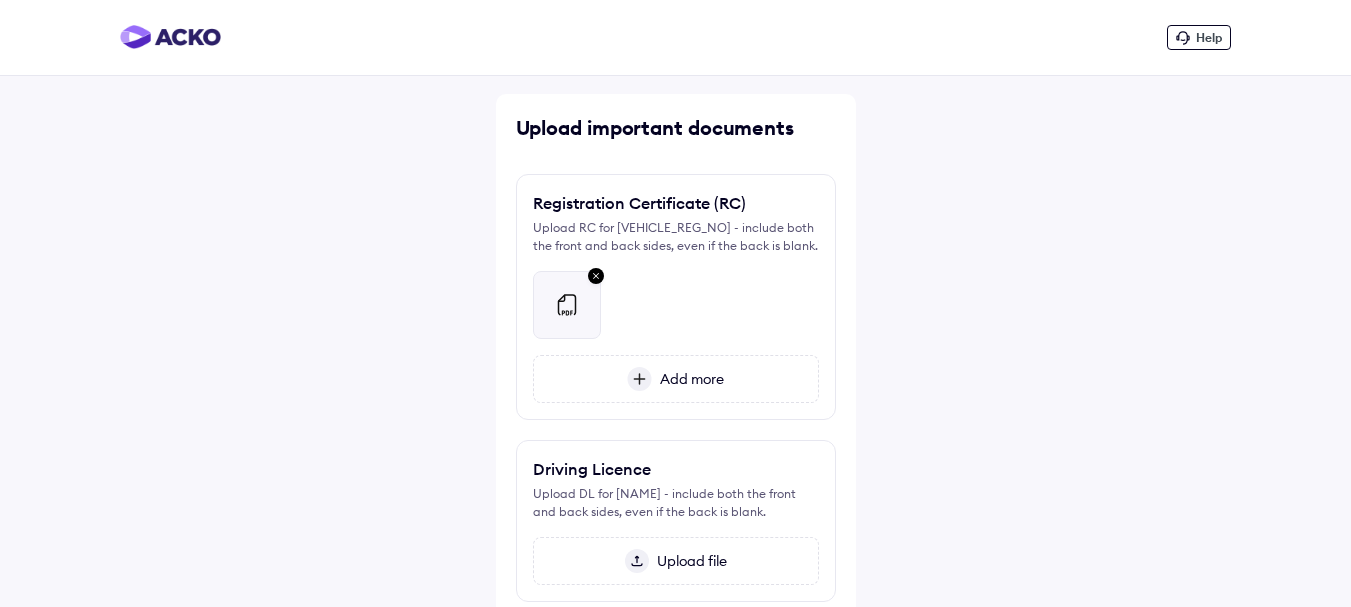 click on "Add more" at bounding box center [688, 379] 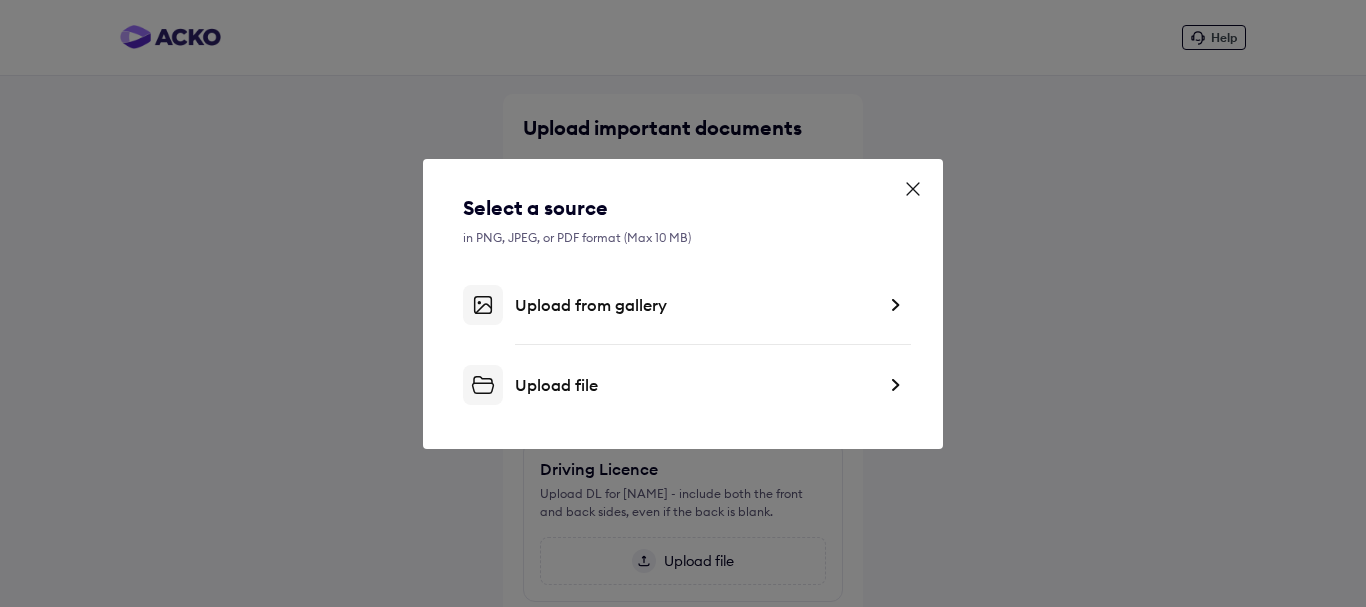 click on "Upload file" at bounding box center [695, 385] 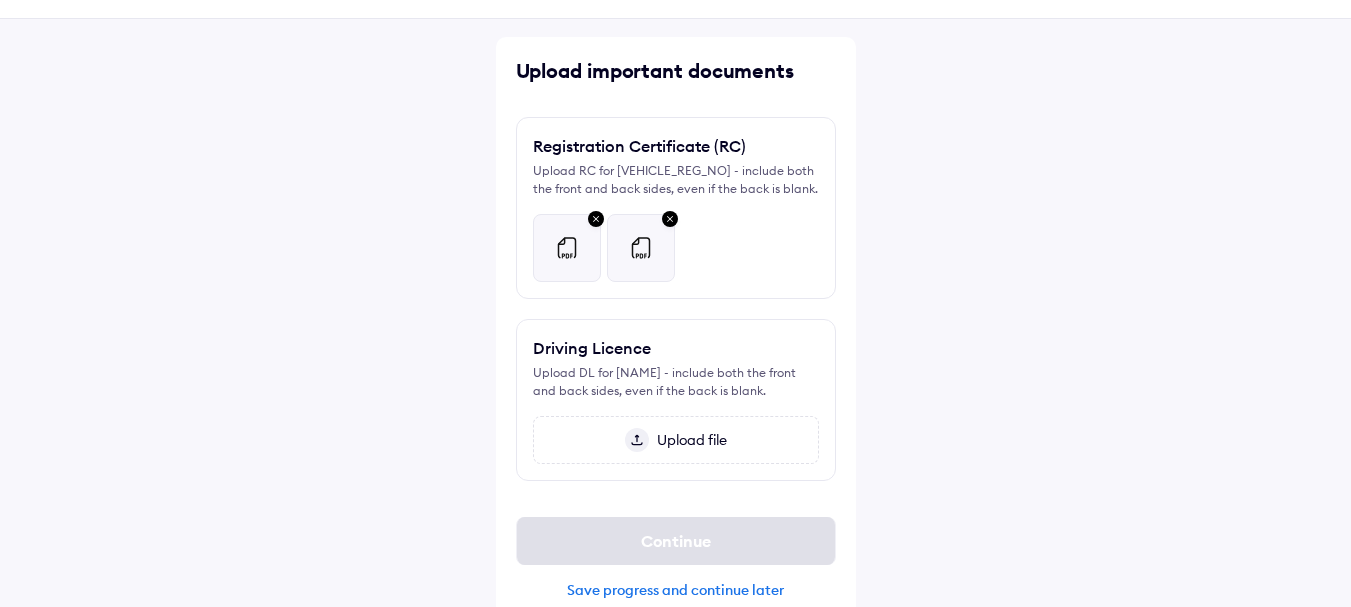 scroll, scrollTop: 85, scrollLeft: 0, axis: vertical 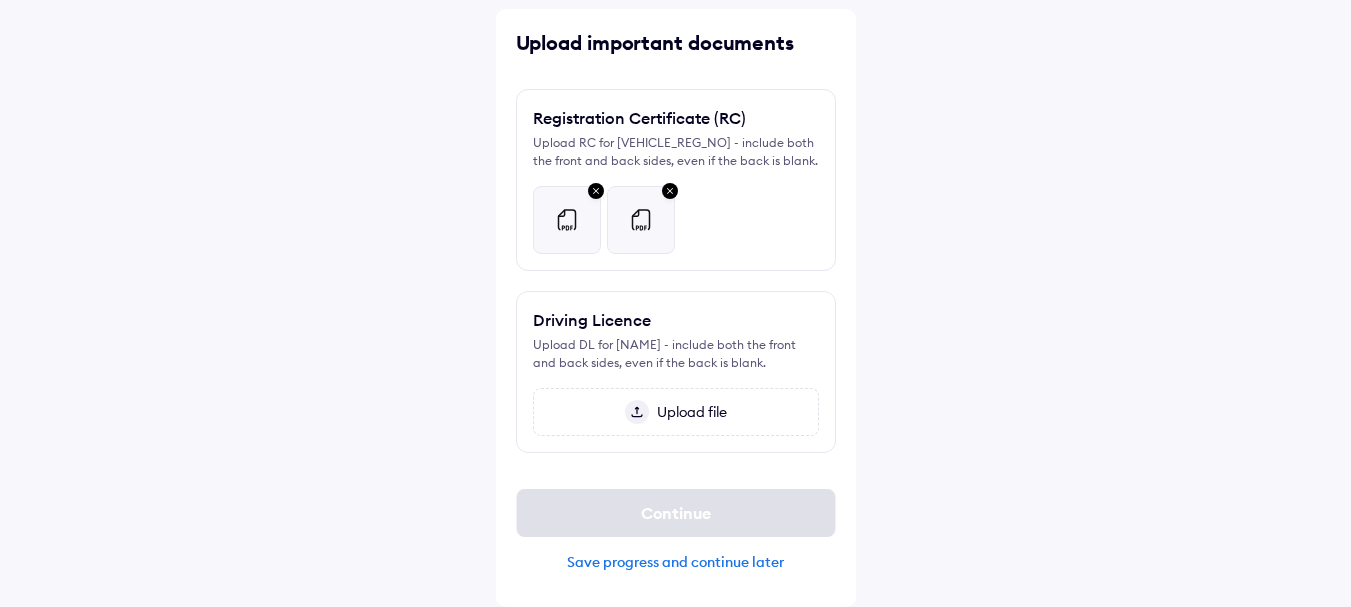 click on "Upload file" at bounding box center [688, 412] 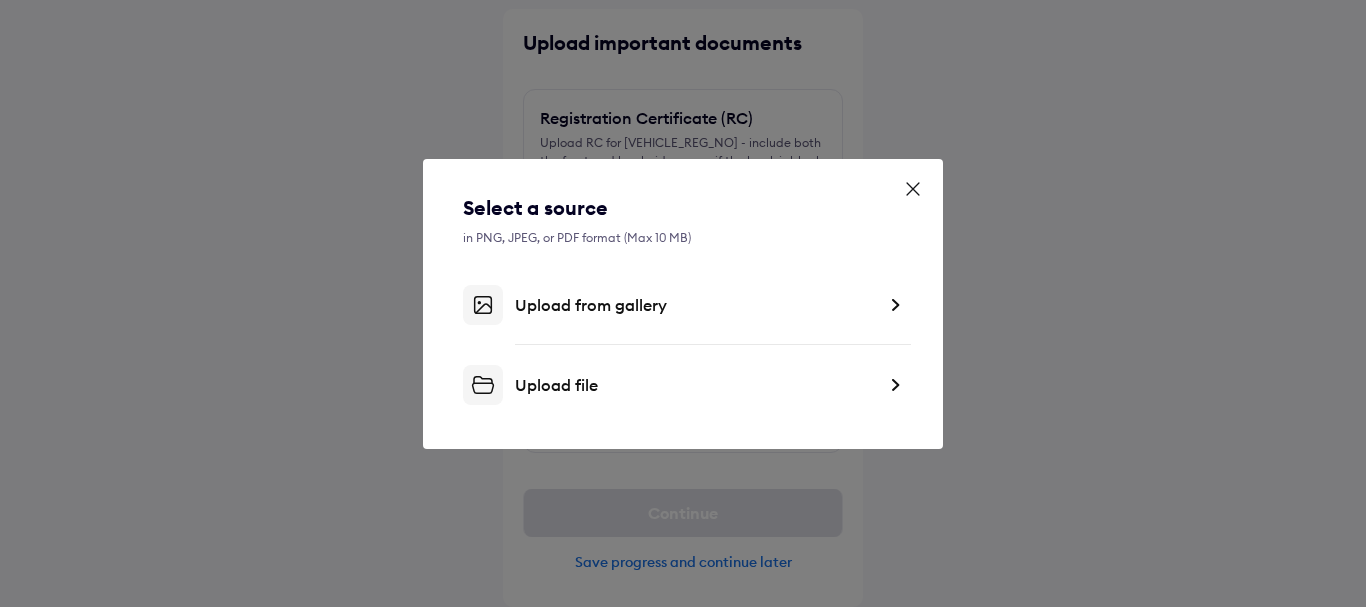 click on "Upload file" at bounding box center (683, 385) 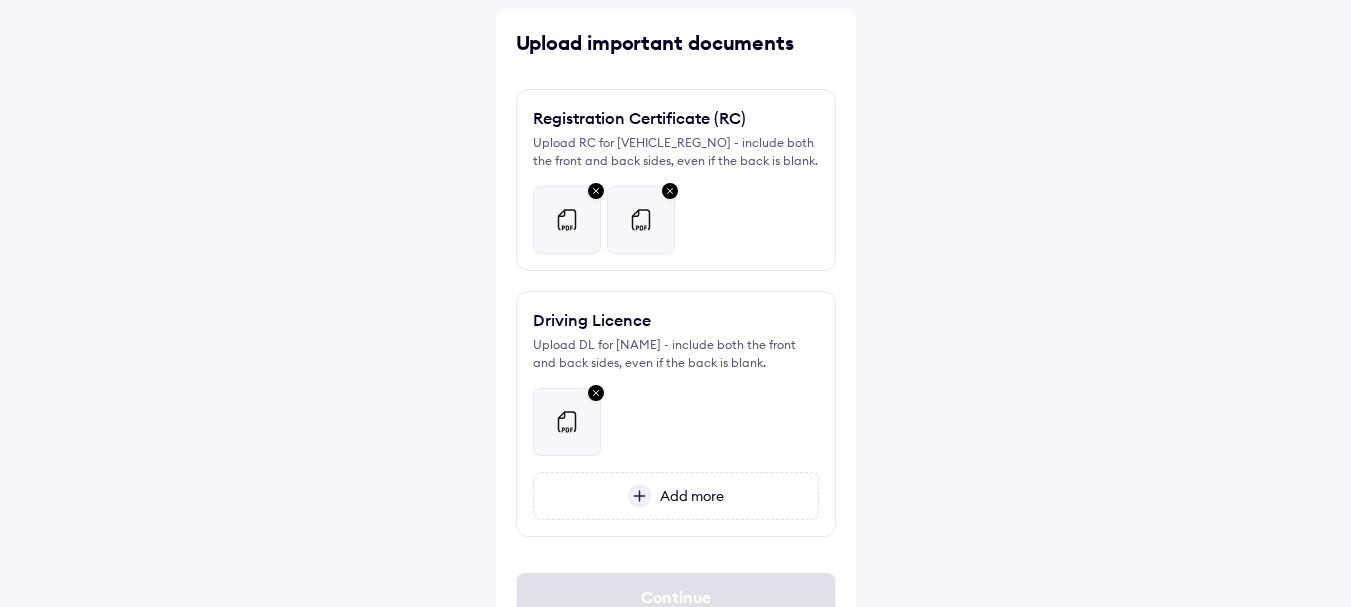scroll, scrollTop: 169, scrollLeft: 0, axis: vertical 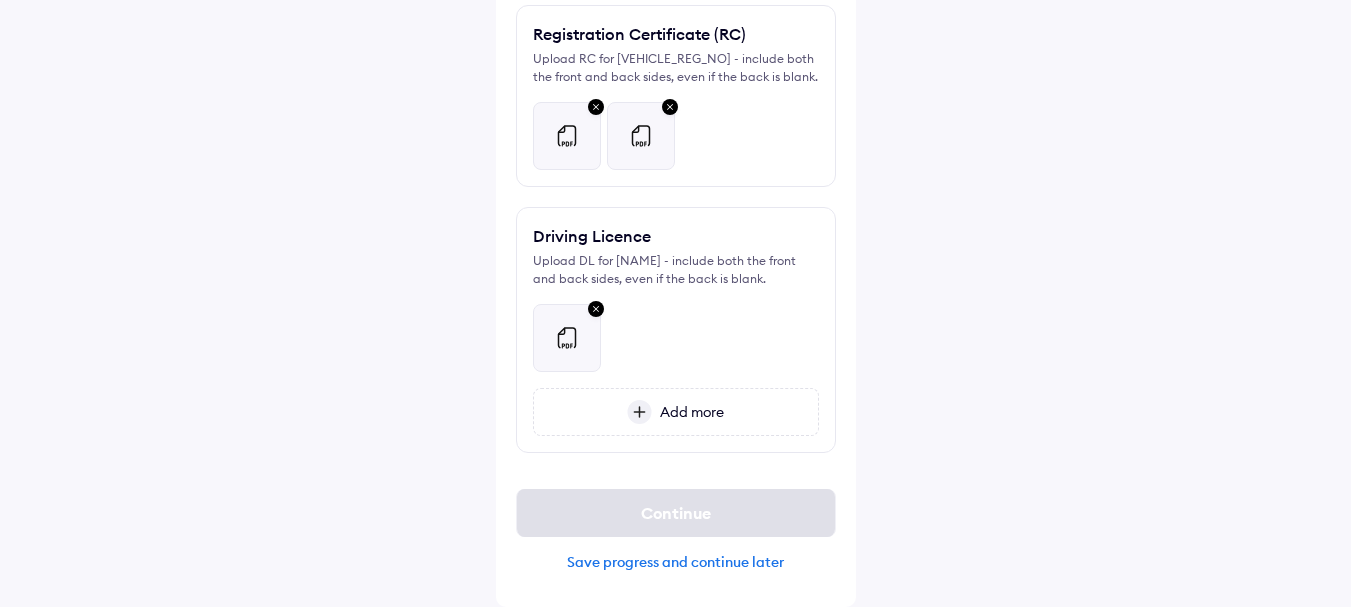 click on "Add more" at bounding box center (688, 412) 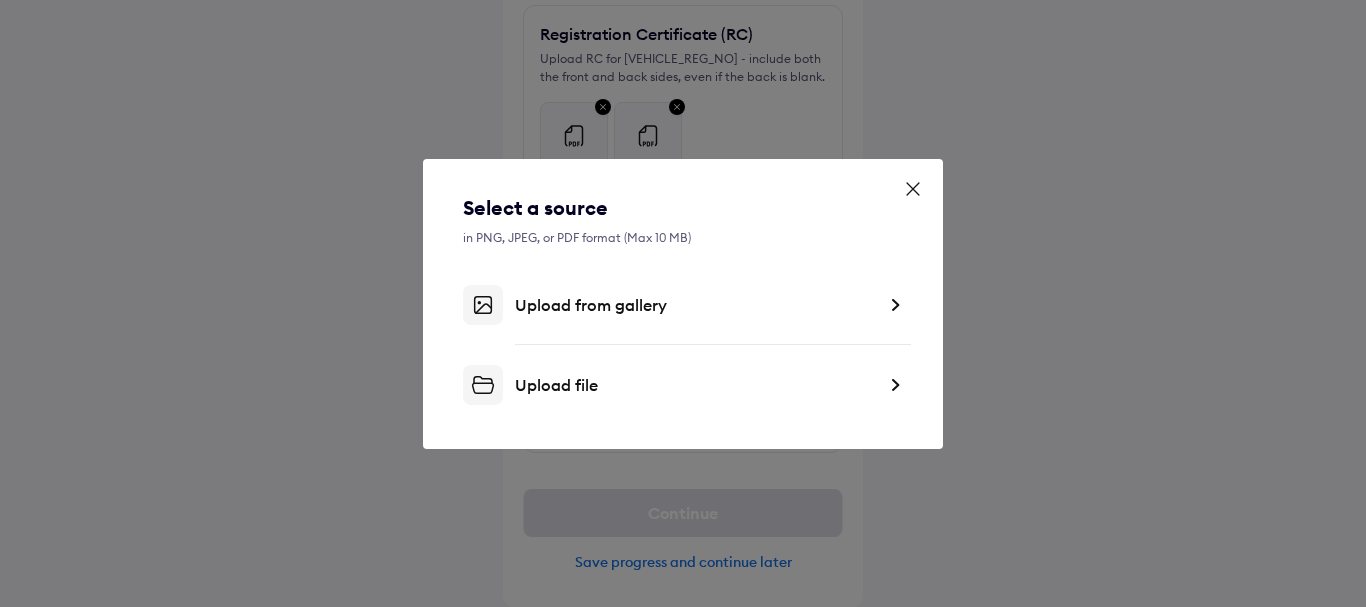 click on "Upload file" at bounding box center [695, 385] 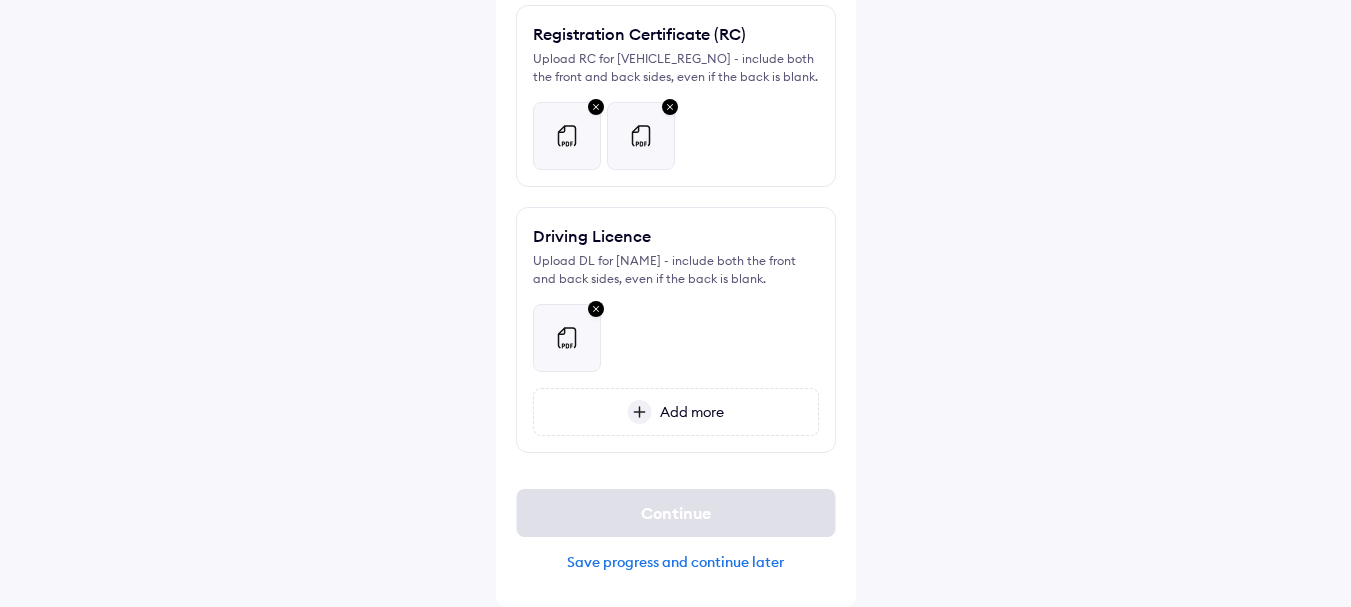 scroll, scrollTop: 105, scrollLeft: 0, axis: vertical 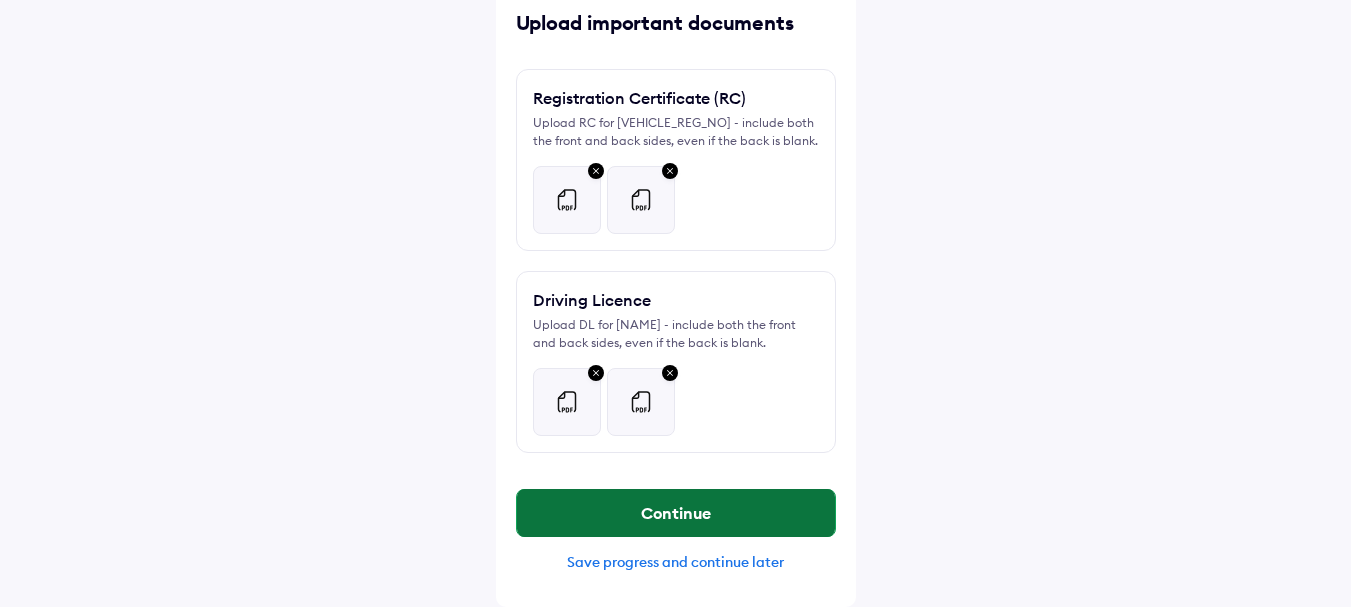 click on "Continue" at bounding box center (676, 513) 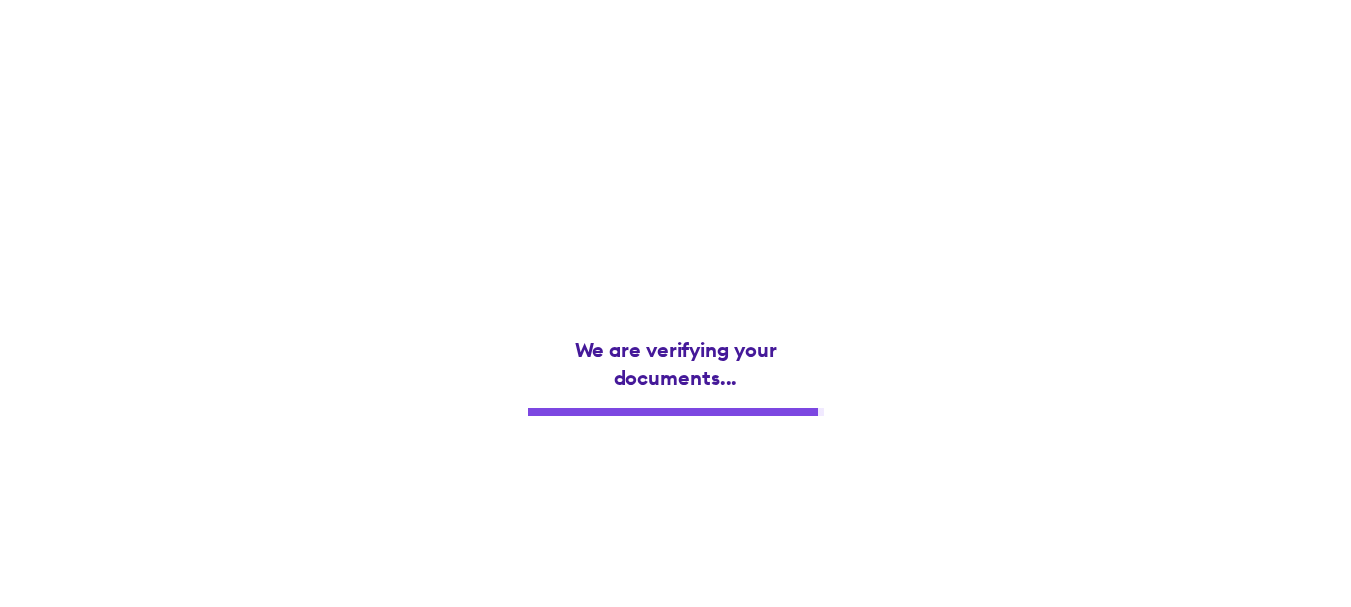 scroll, scrollTop: 0, scrollLeft: 0, axis: both 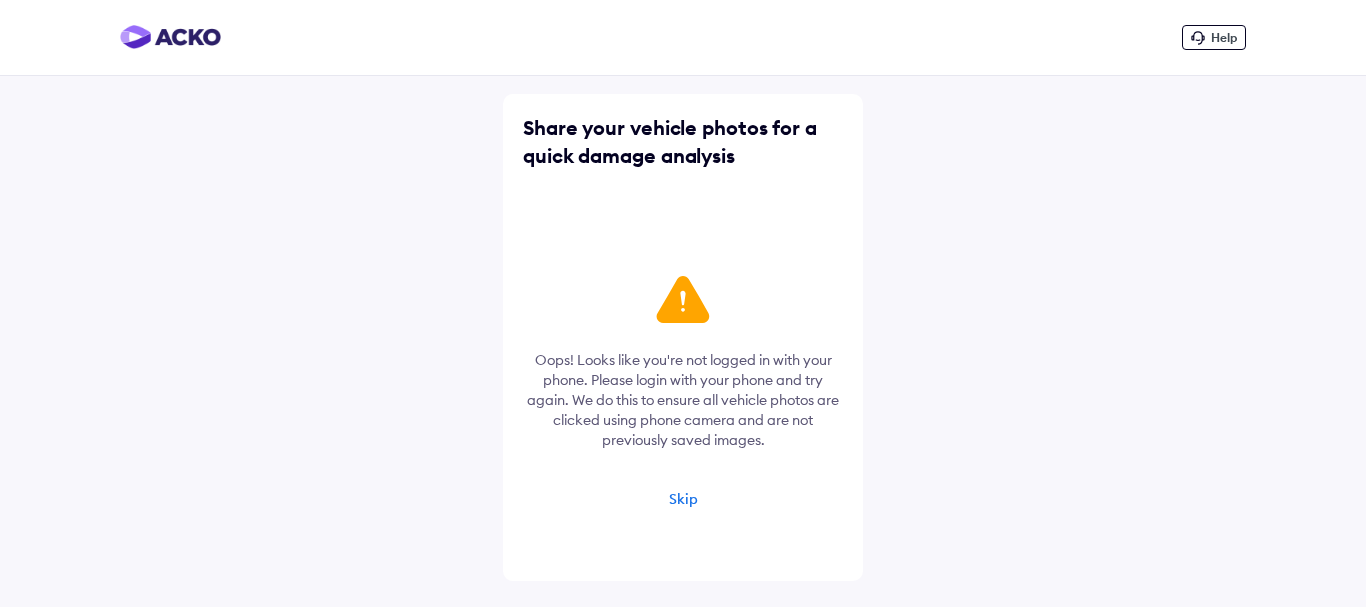 click on "Skip" at bounding box center (683, 499) 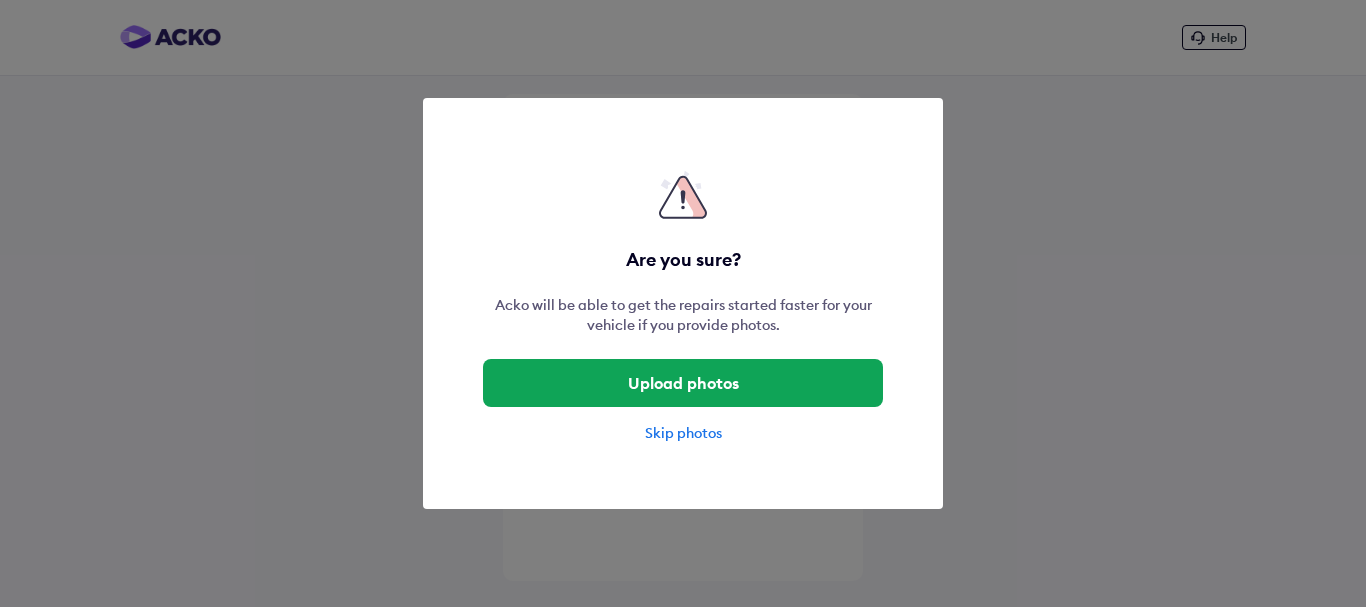 click on "Skip photos" at bounding box center (683, 433) 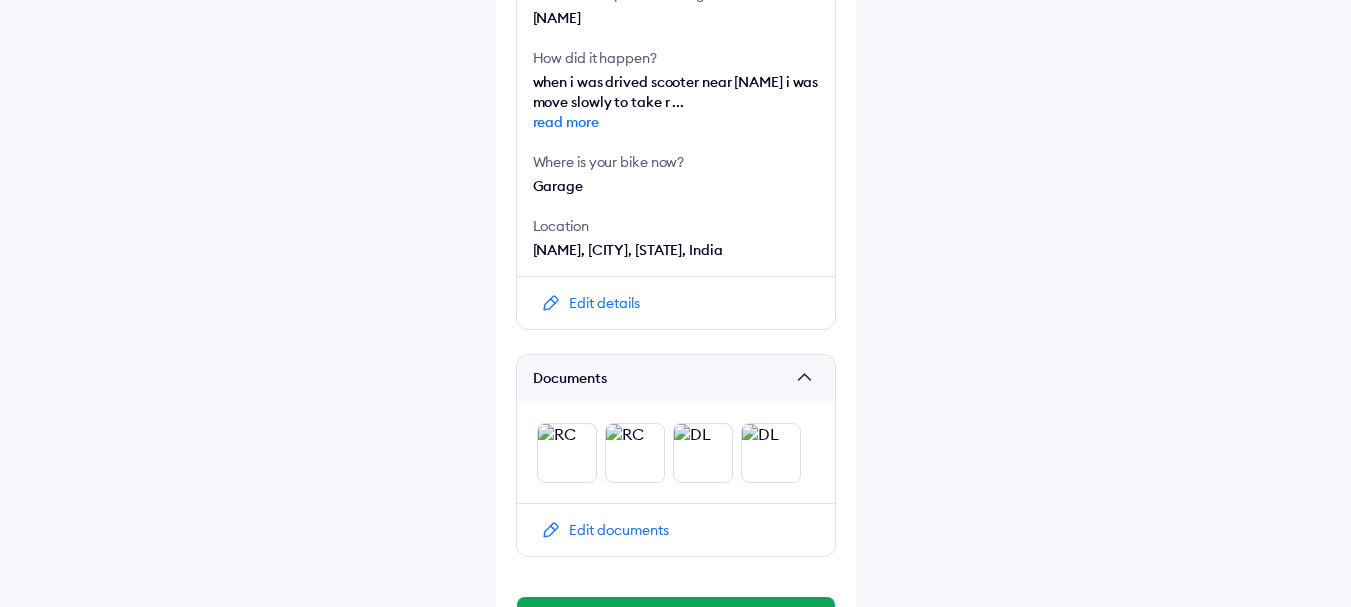 scroll, scrollTop: 768, scrollLeft: 0, axis: vertical 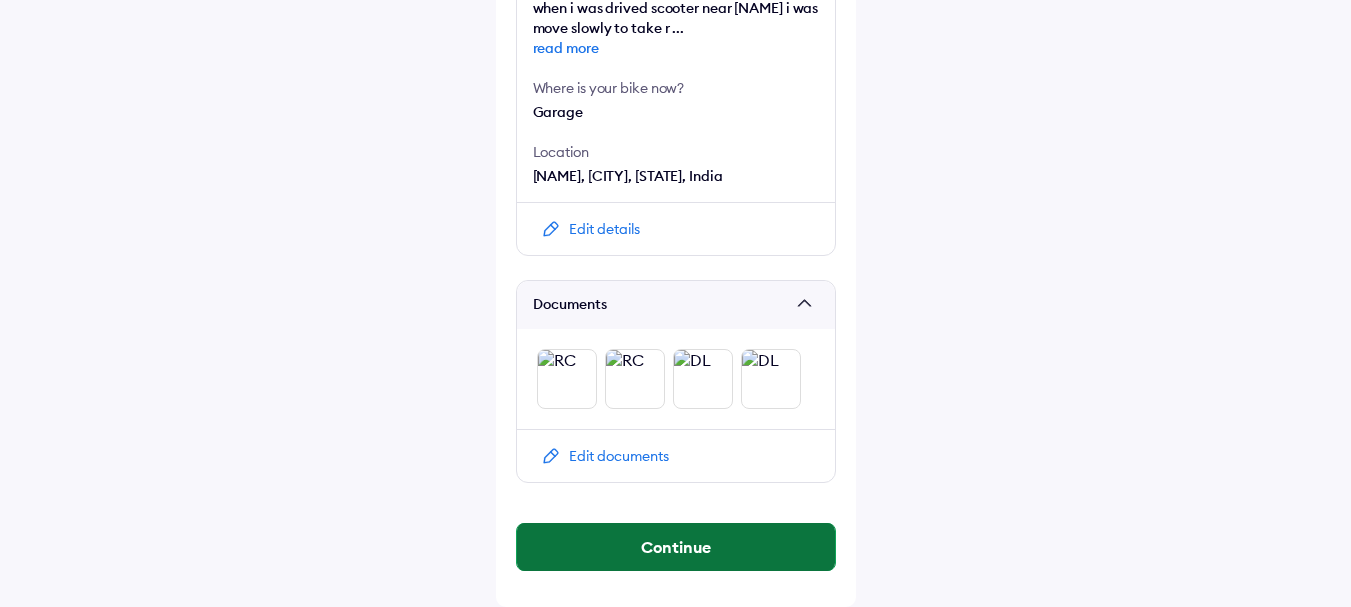 click on "Continue" at bounding box center (676, 547) 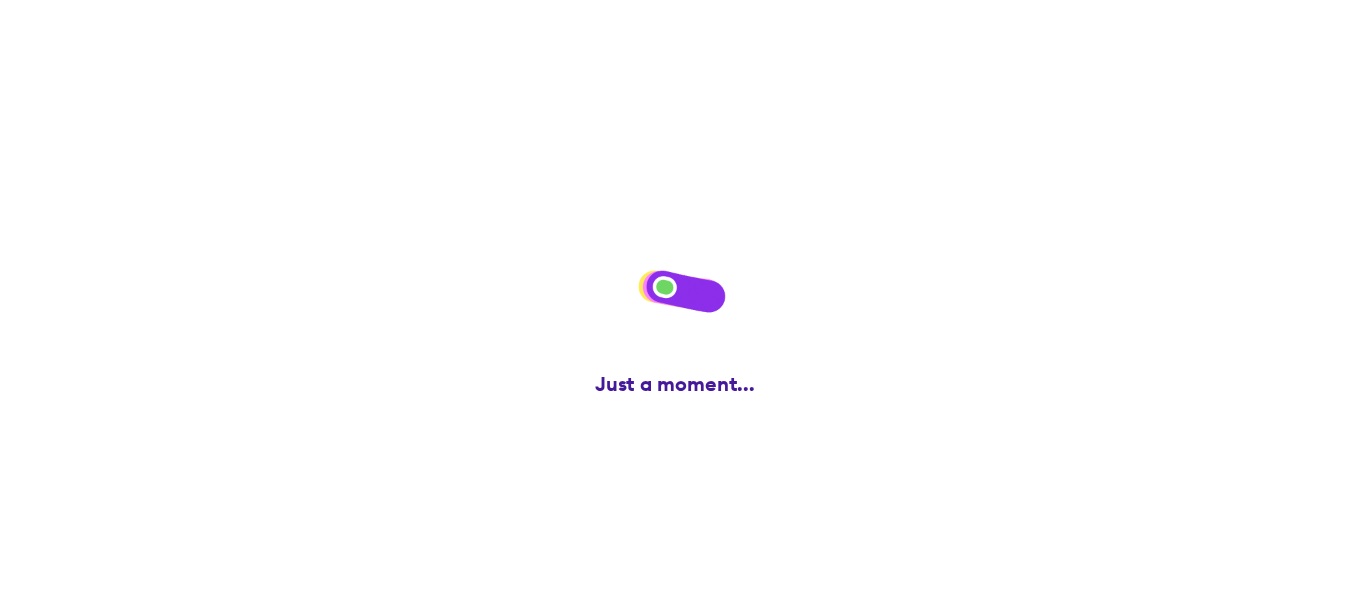 scroll, scrollTop: 0, scrollLeft: 0, axis: both 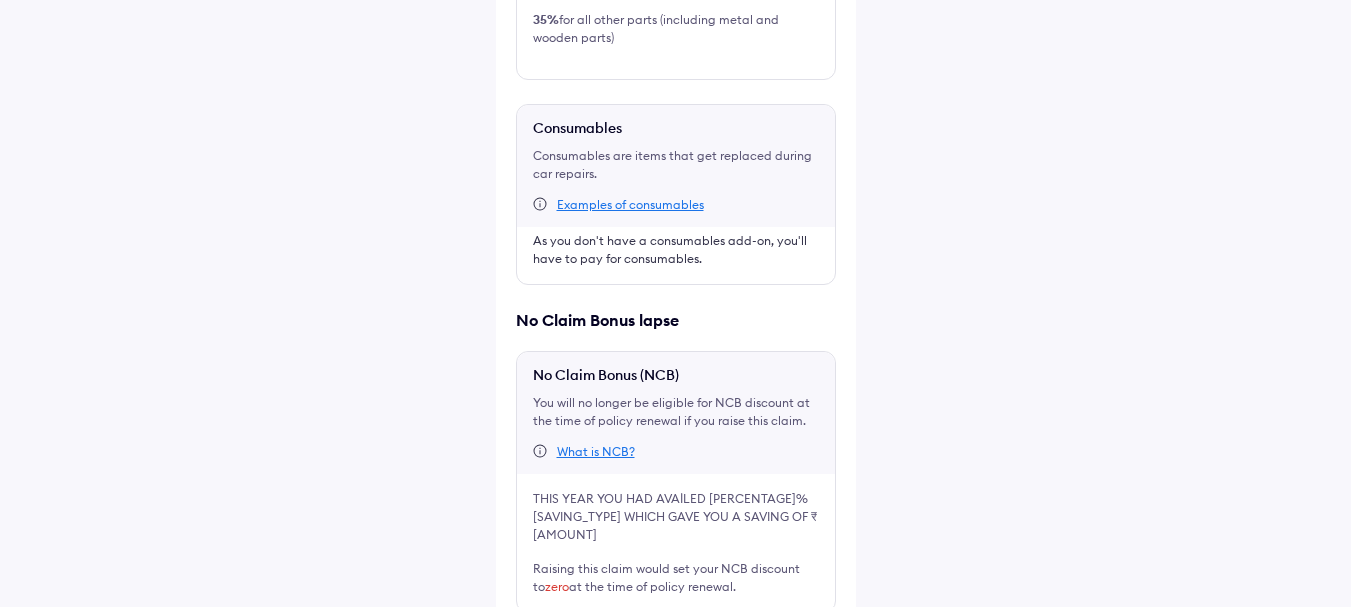 click at bounding box center (524, 645) 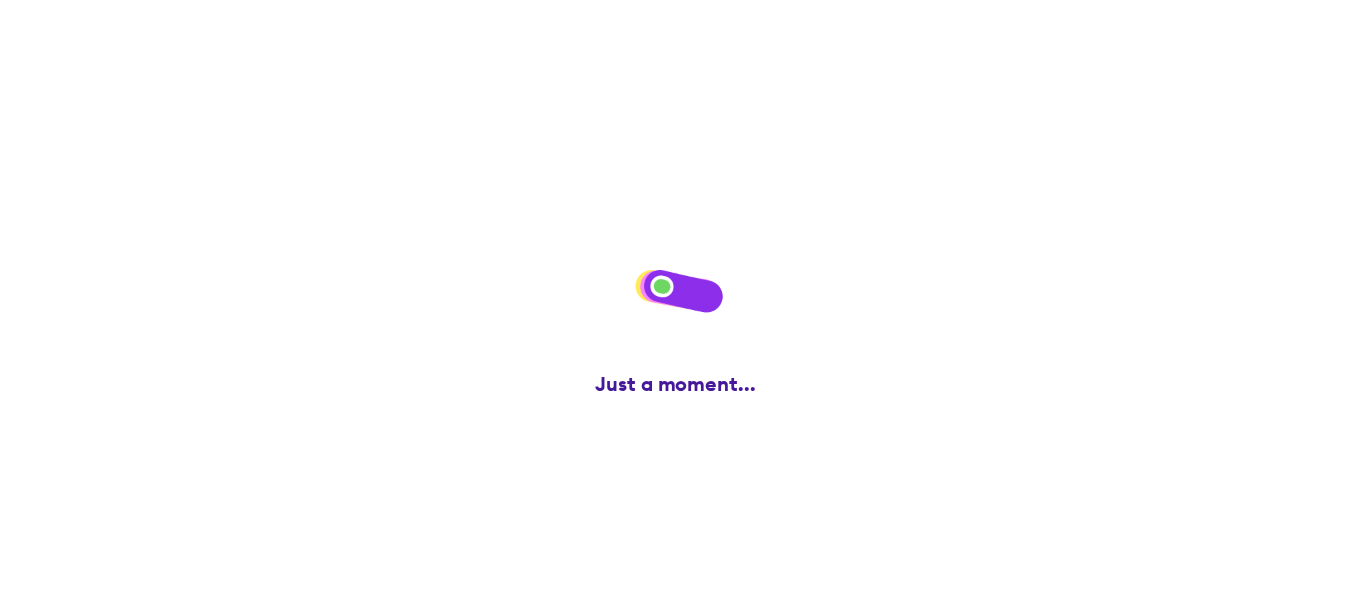 scroll, scrollTop: 0, scrollLeft: 0, axis: both 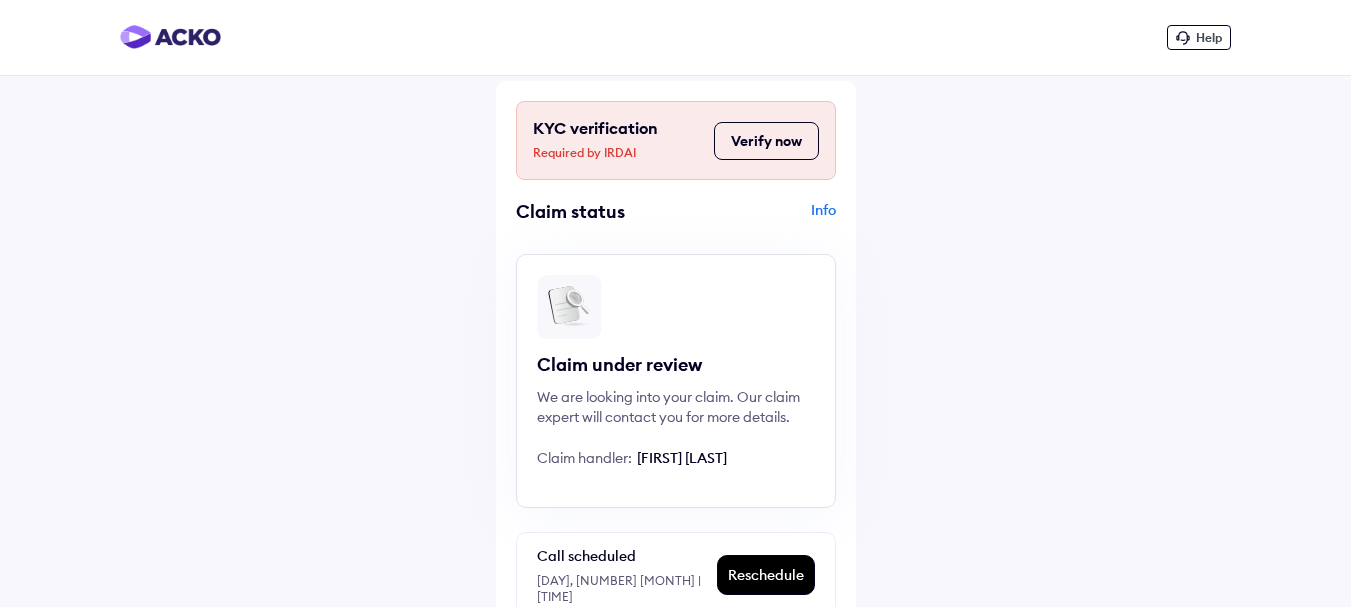click on "Verify now" at bounding box center (766, 141) 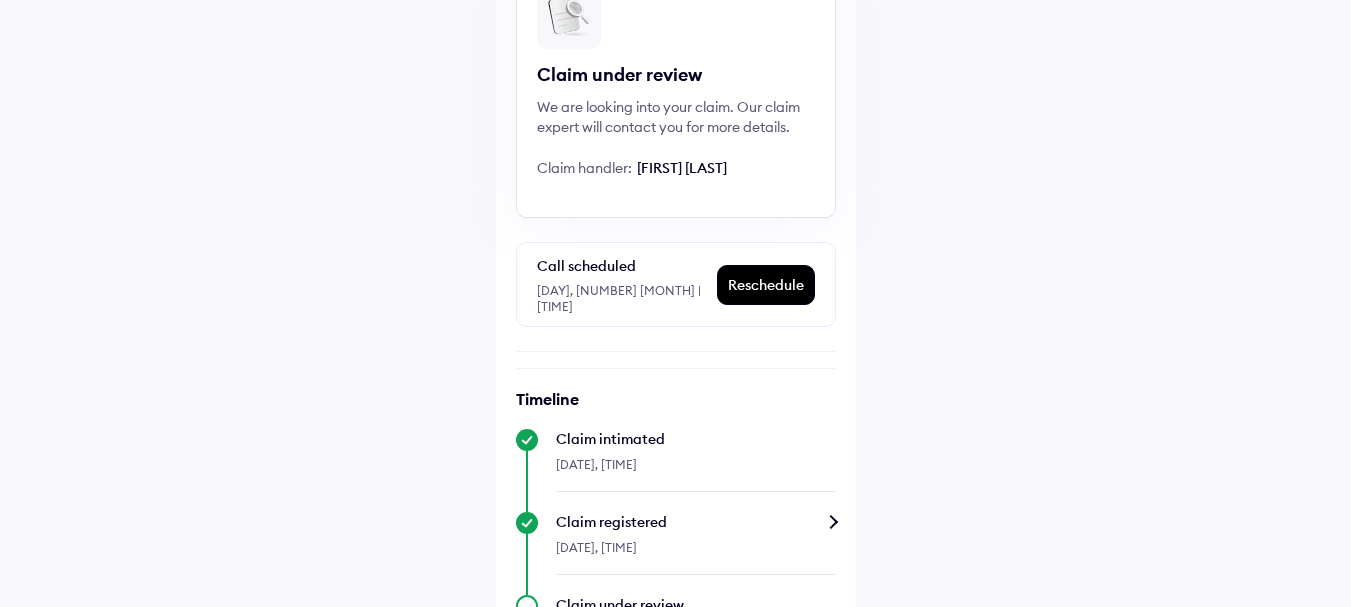 scroll, scrollTop: 0, scrollLeft: 0, axis: both 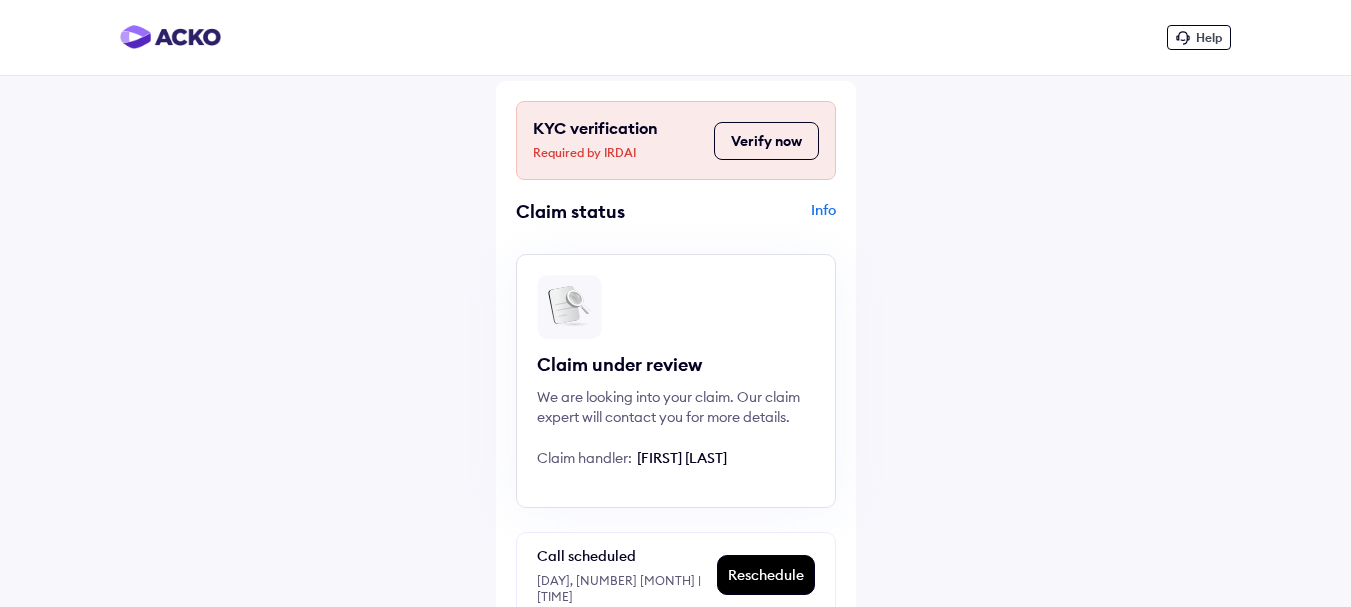 click on "Info" at bounding box center (758, 219) 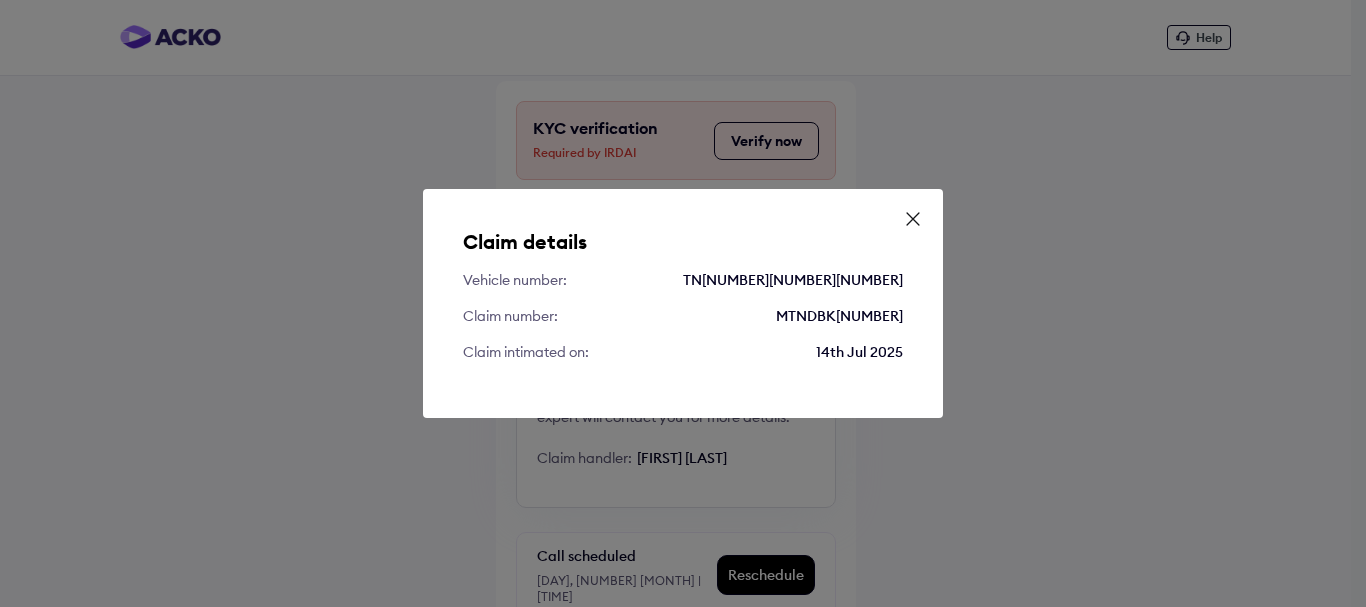 click on "Claim details Vehicle number: [PLATE_NUMBER] Claim number: [CLAIM_NUMBER] Claim intimated on: [DATE]" at bounding box center [683, 303] 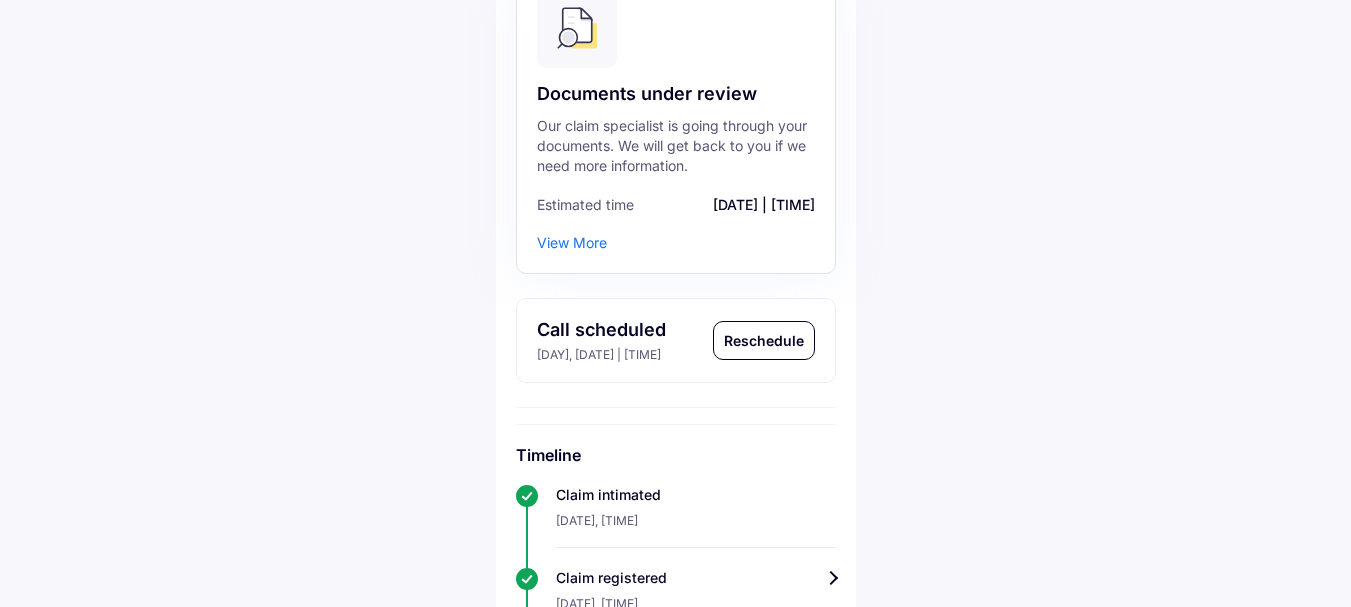 scroll, scrollTop: 0, scrollLeft: 0, axis: both 